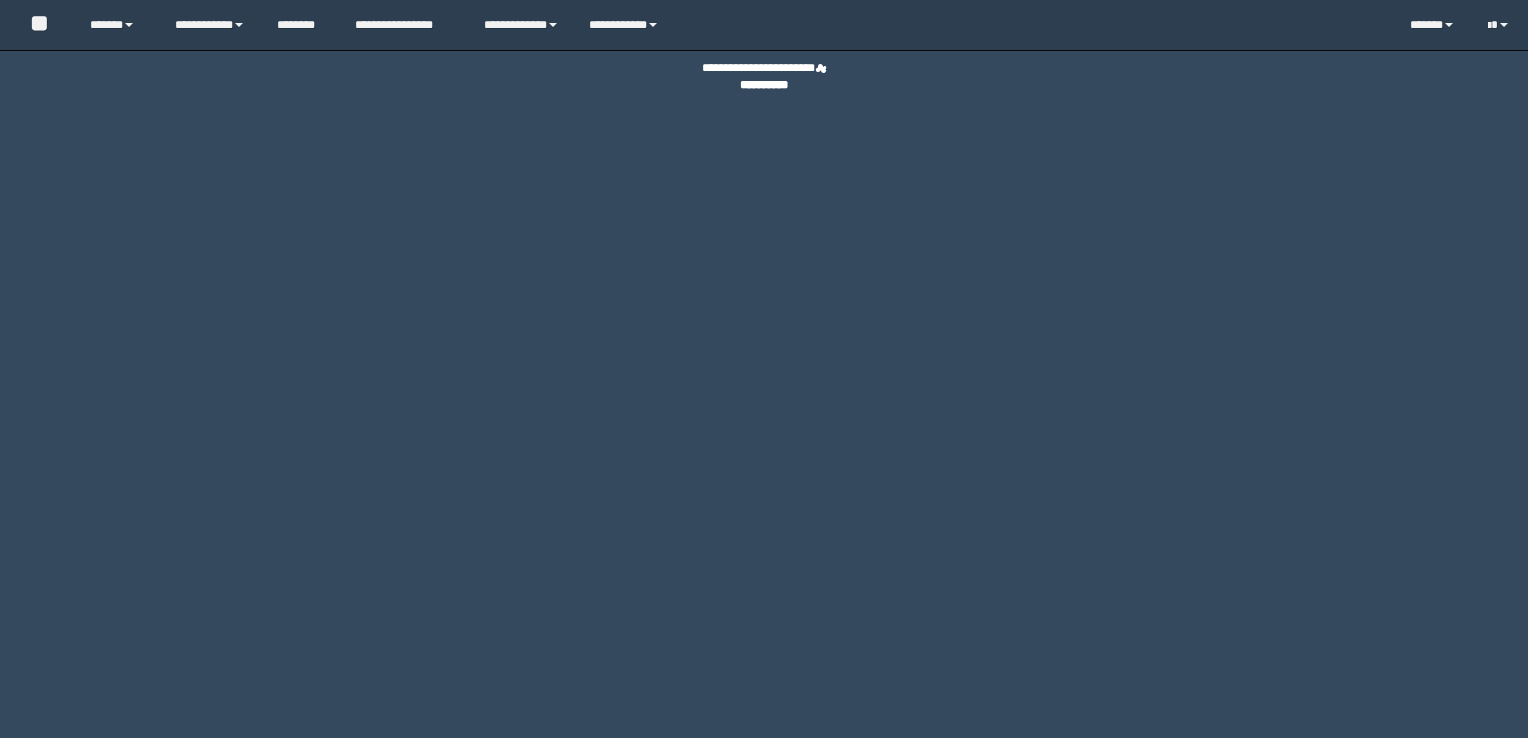 scroll, scrollTop: 0, scrollLeft: 0, axis: both 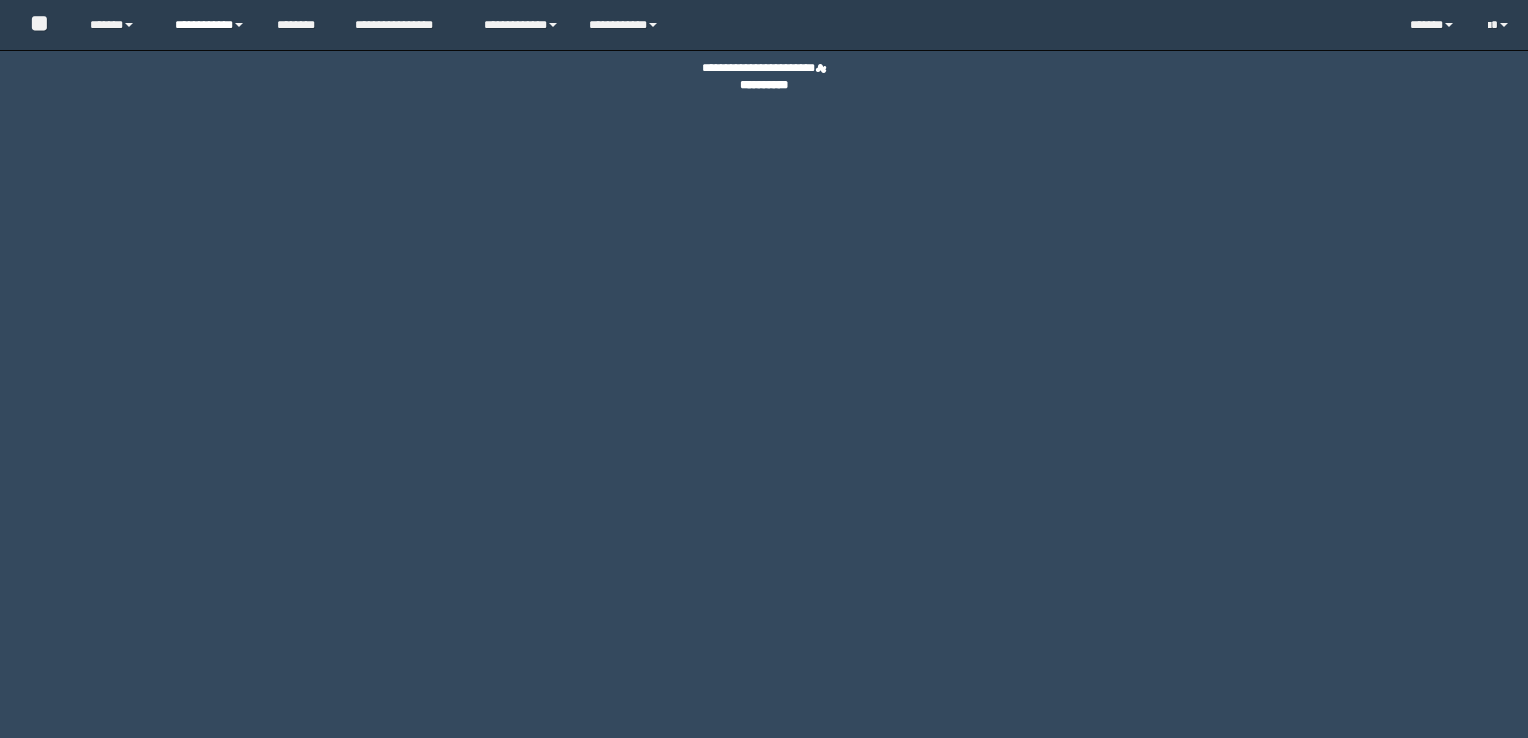 click on "**********" at bounding box center [210, 25] 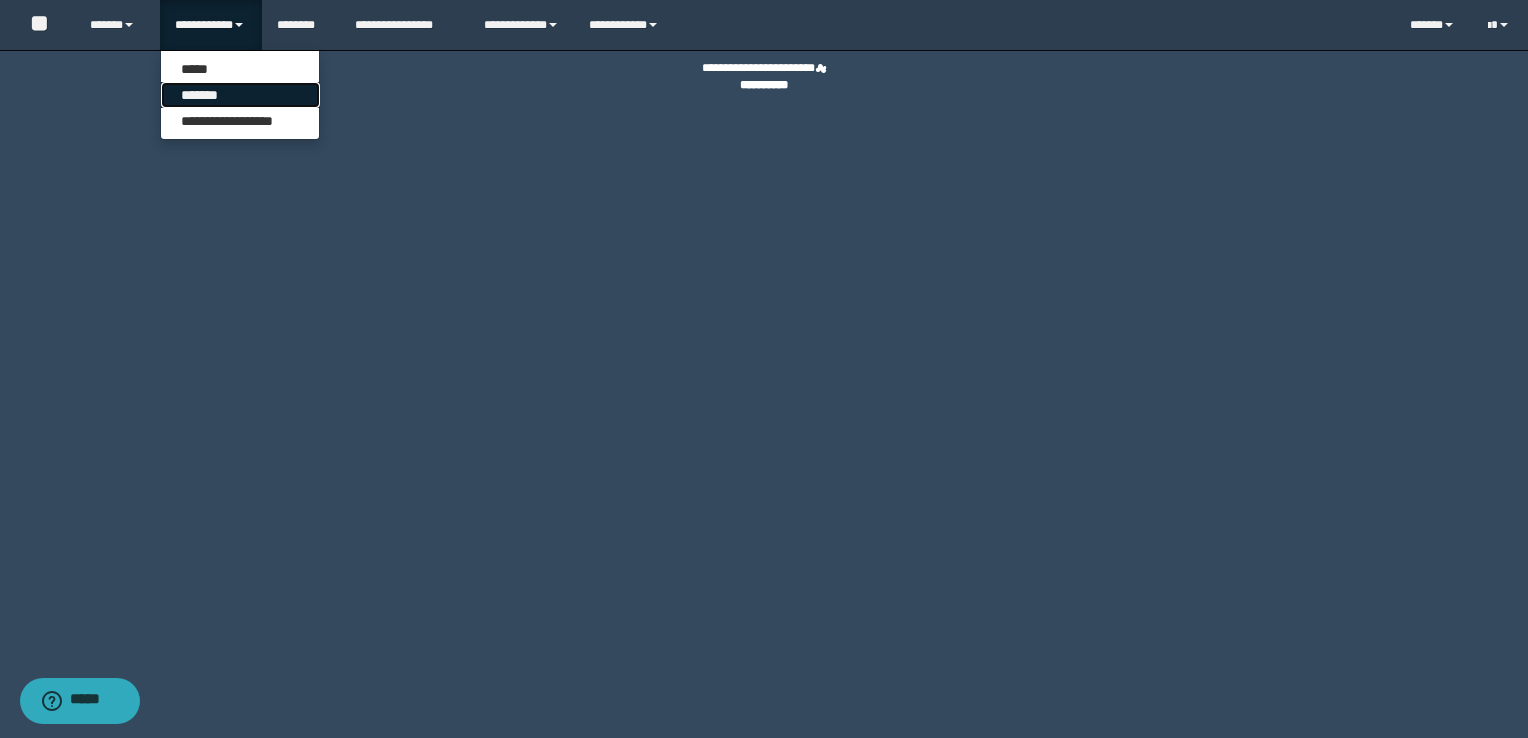 click on "*******" at bounding box center (240, 95) 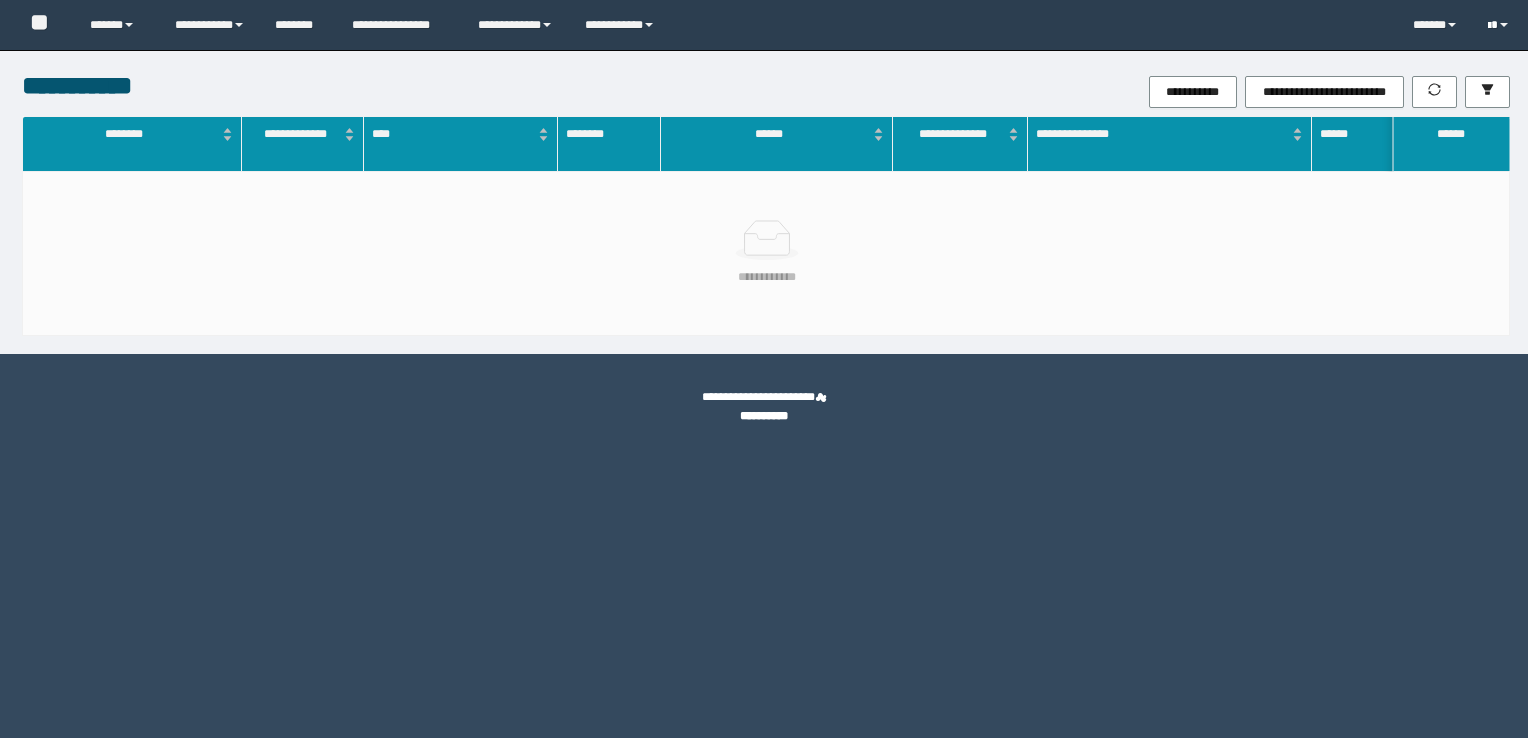scroll, scrollTop: 0, scrollLeft: 0, axis: both 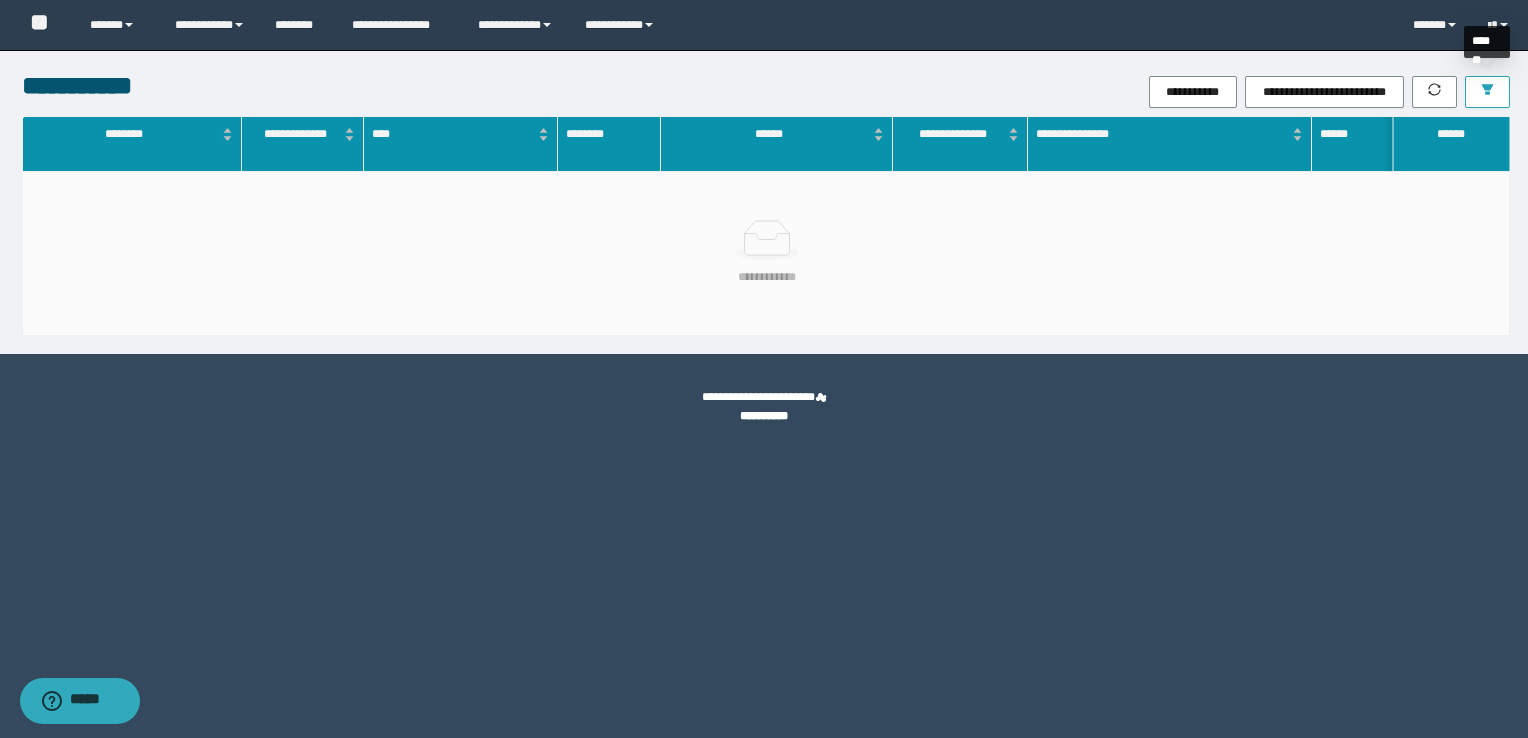 click 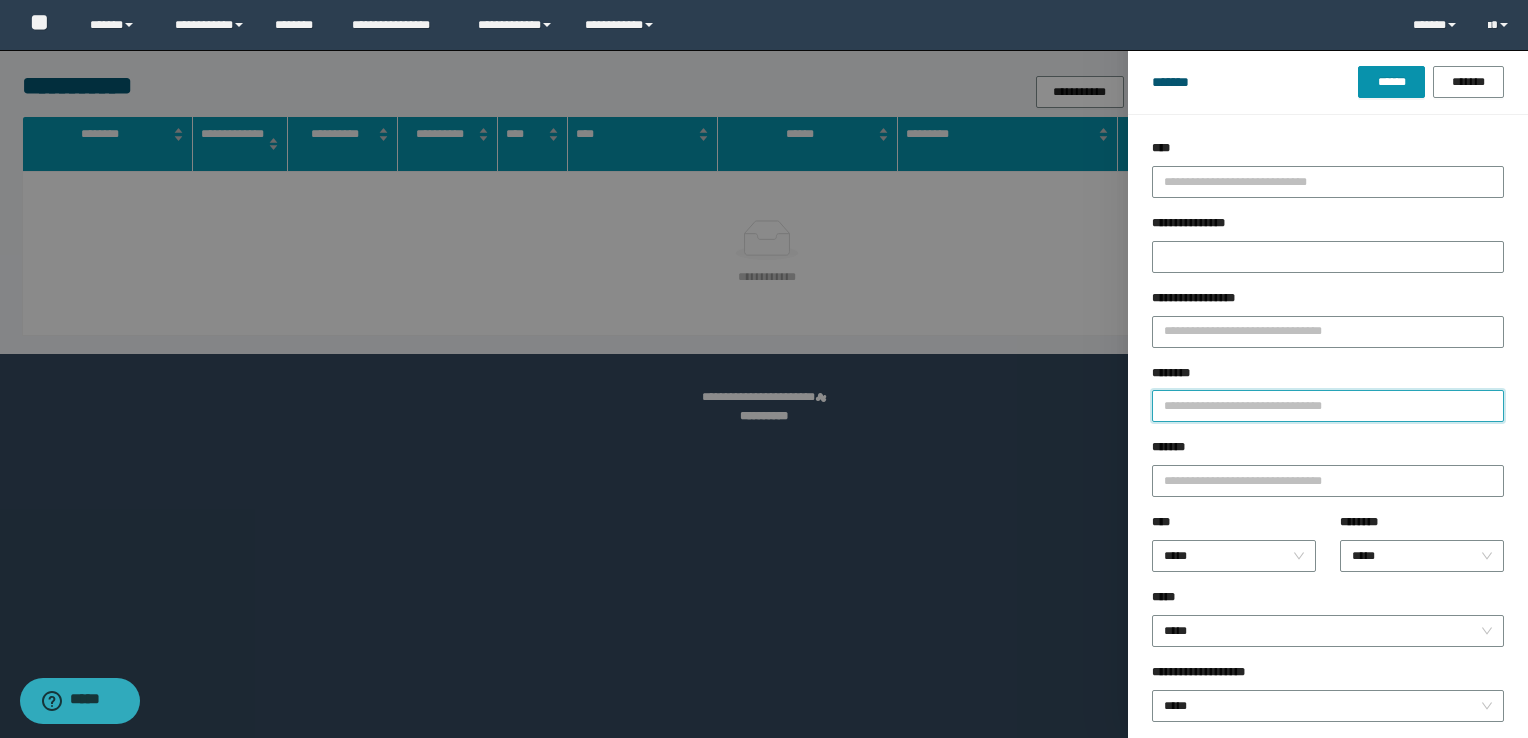 click on "********" at bounding box center (1328, 406) 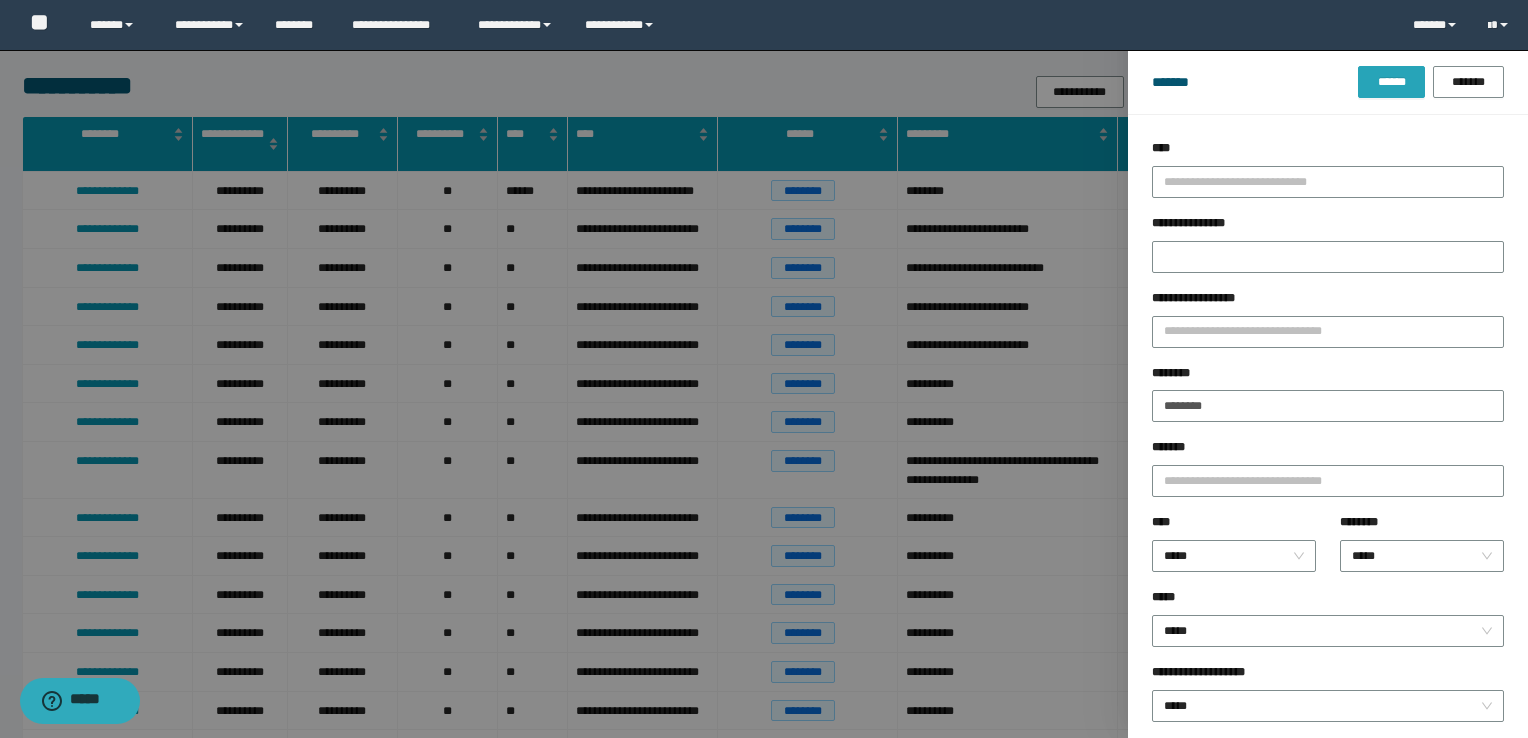 click on "******" at bounding box center [1391, 82] 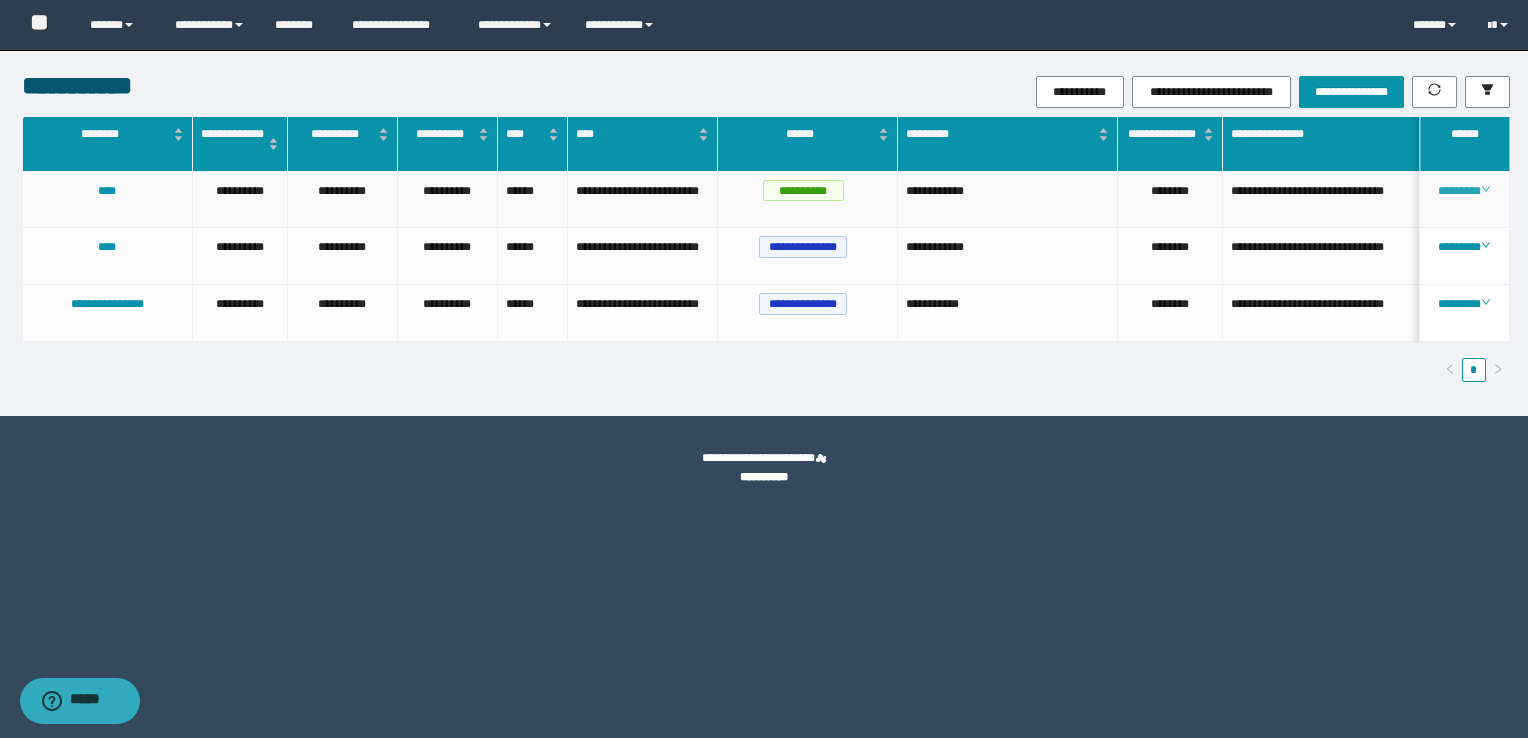 click on "********" at bounding box center [1464, 191] 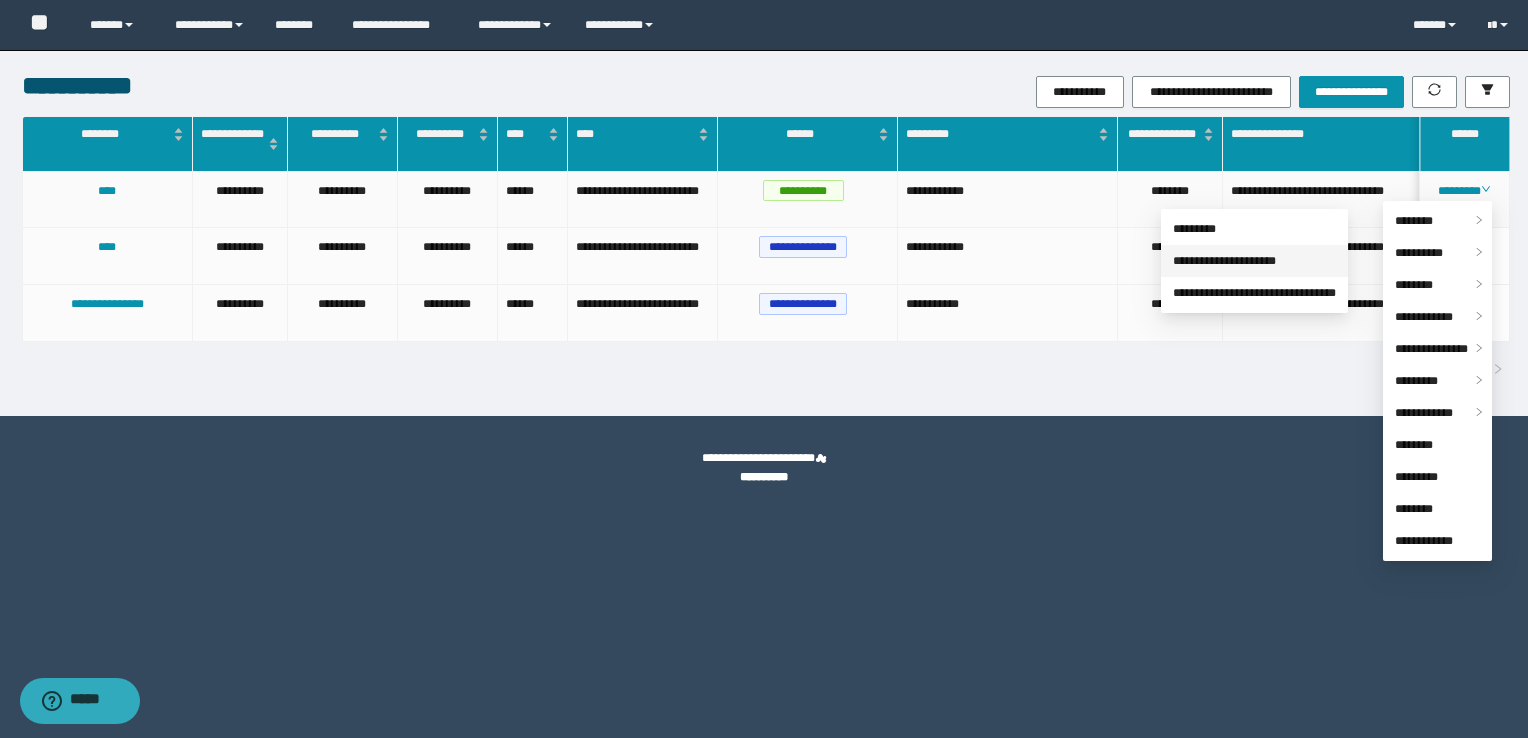 click on "**********" at bounding box center (1224, 261) 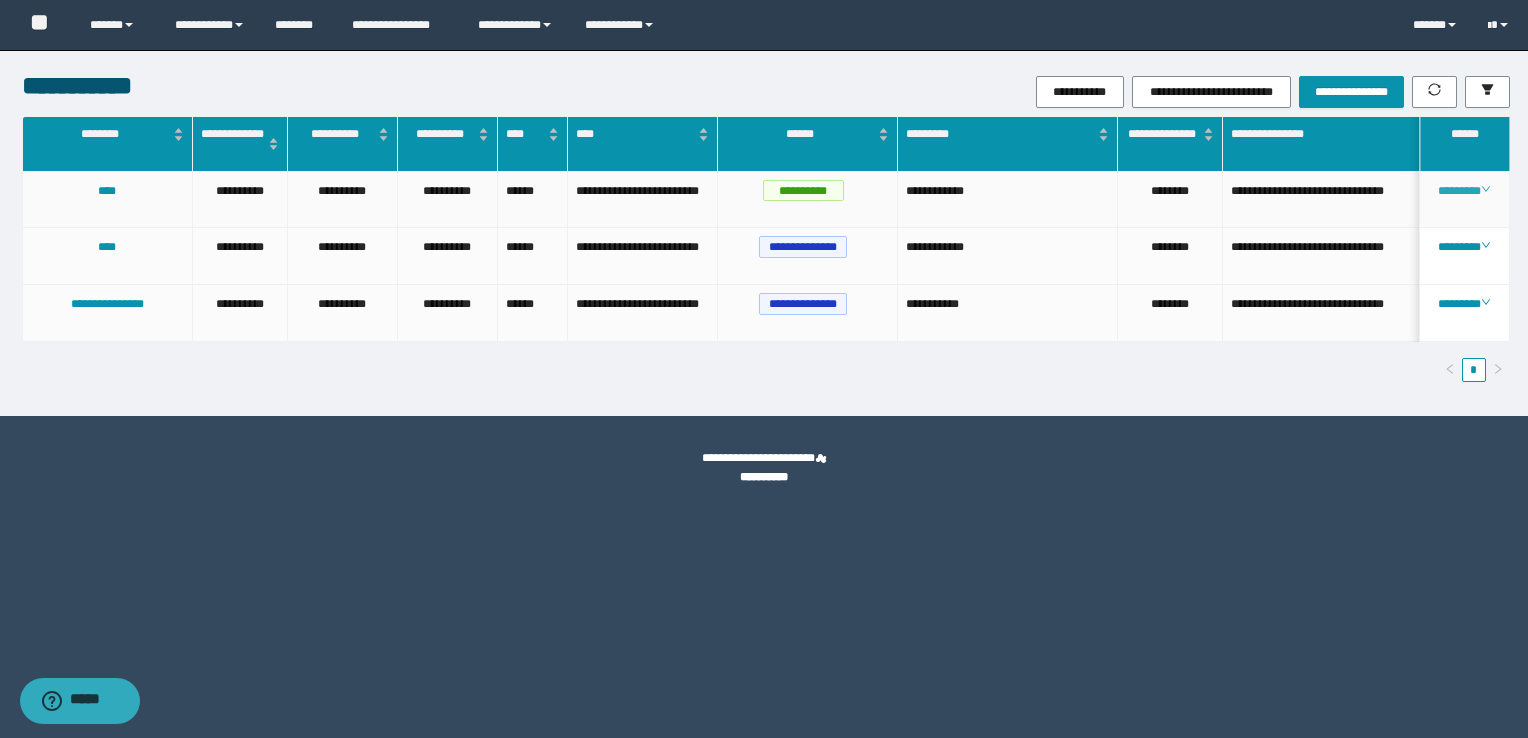 click on "********" at bounding box center [1464, 191] 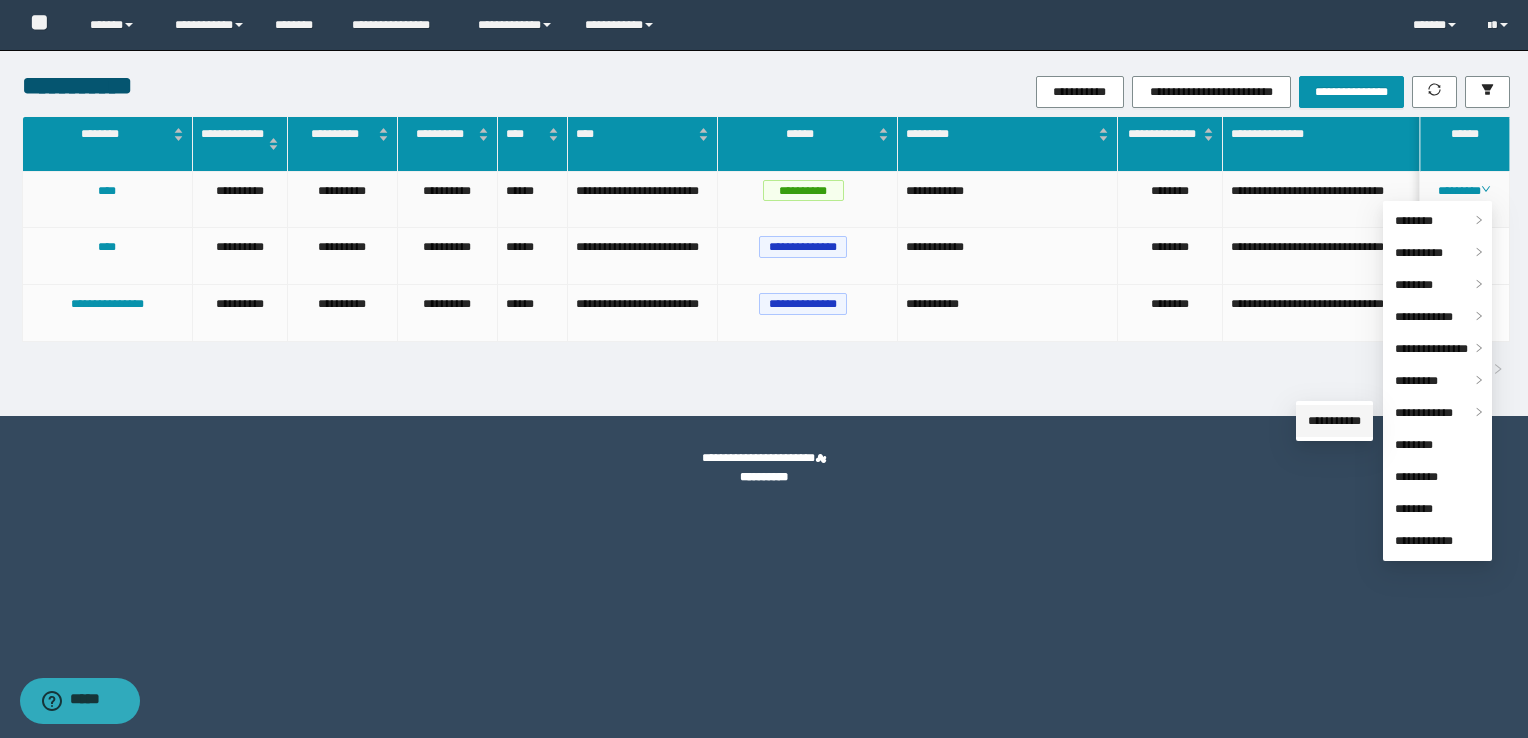 click on "**********" at bounding box center [1334, 421] 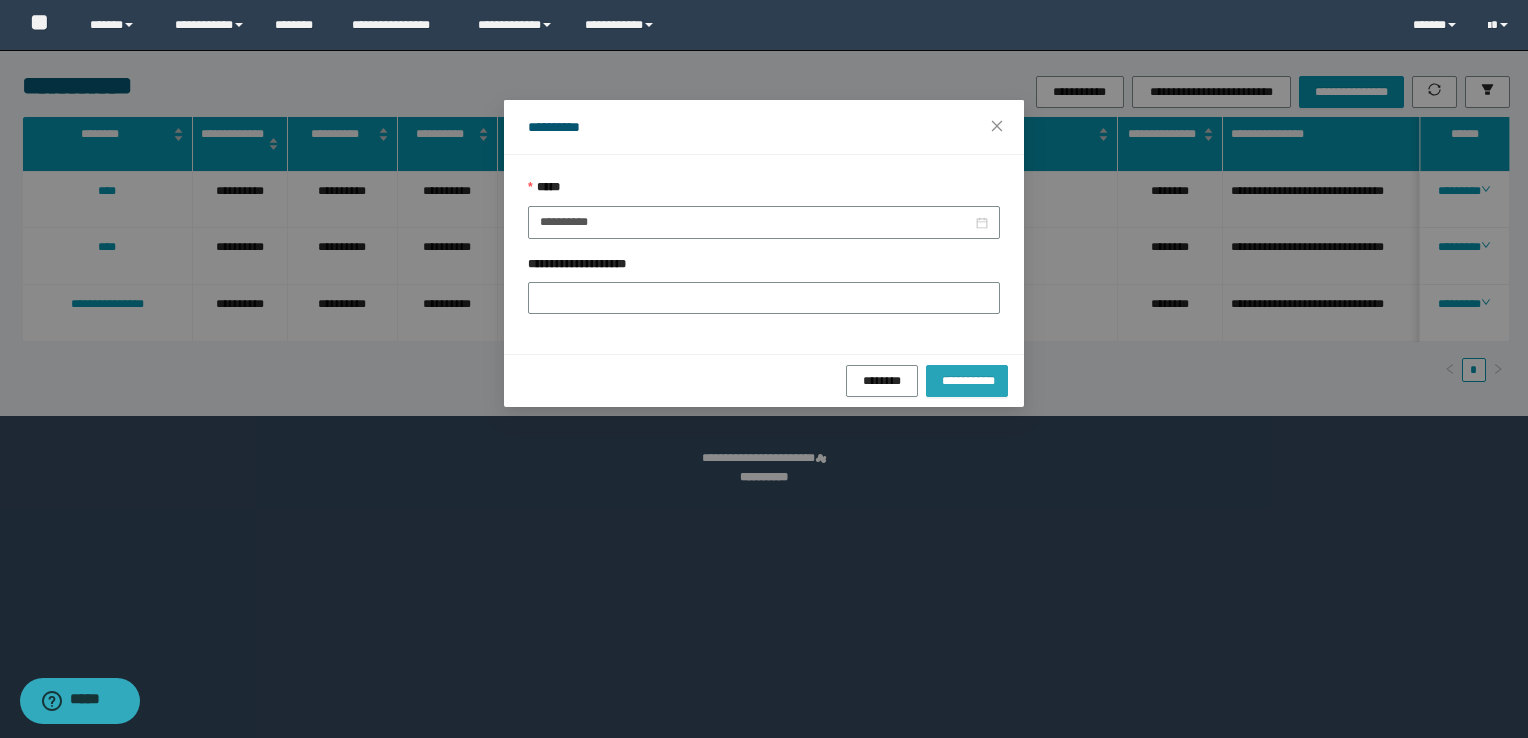 click on "**********" at bounding box center (967, 380) 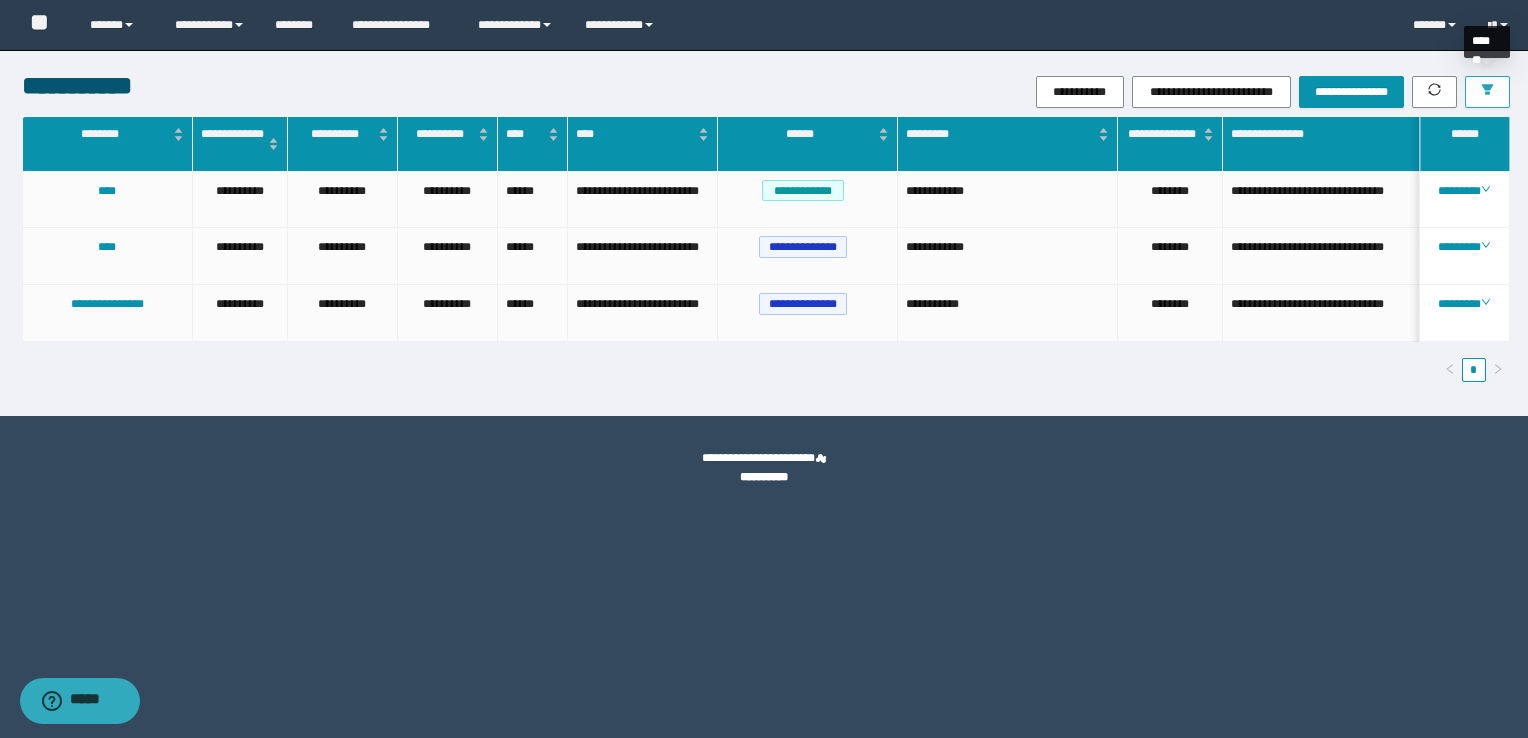 click 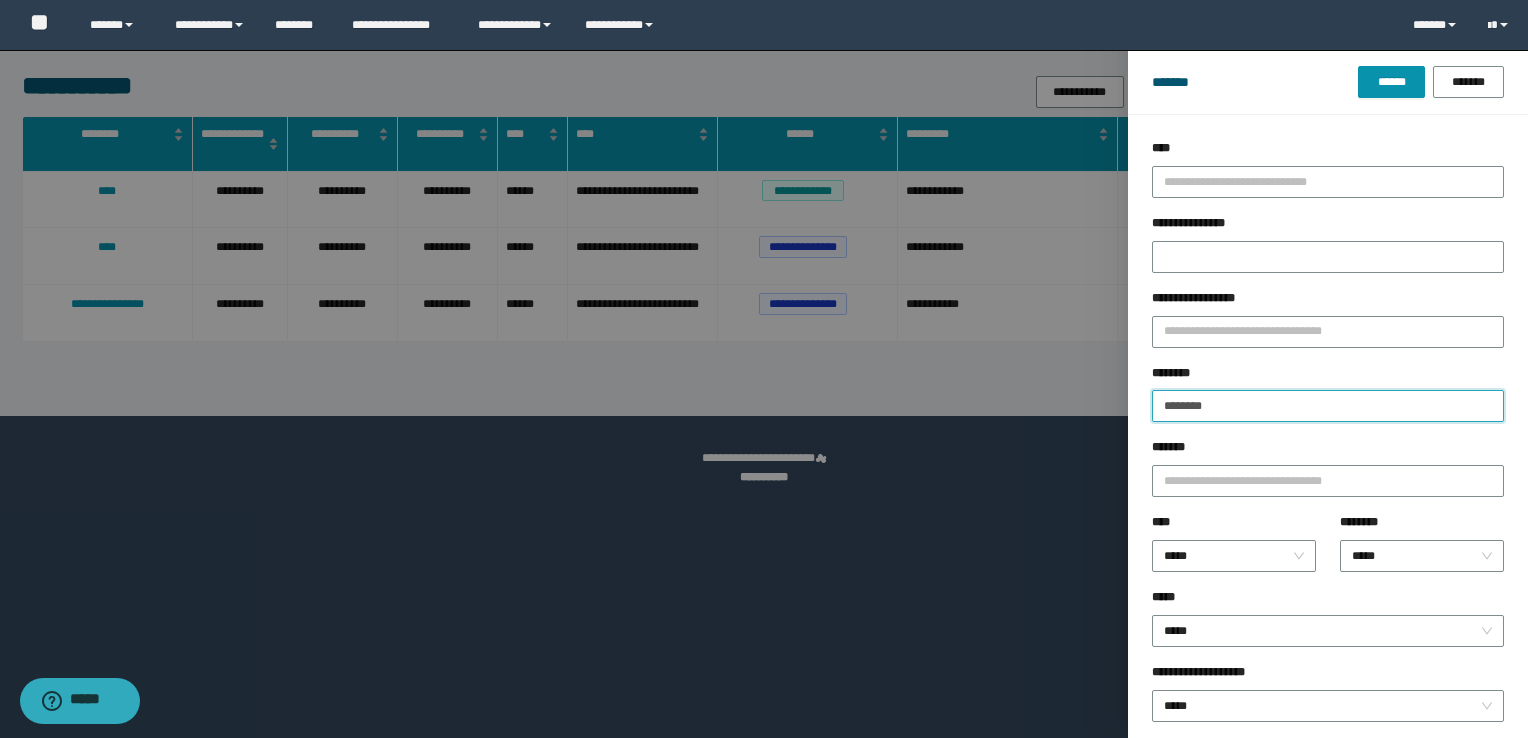 drag, startPoint x: 1007, startPoint y: 404, endPoint x: 947, endPoint y: 394, distance: 60.827625 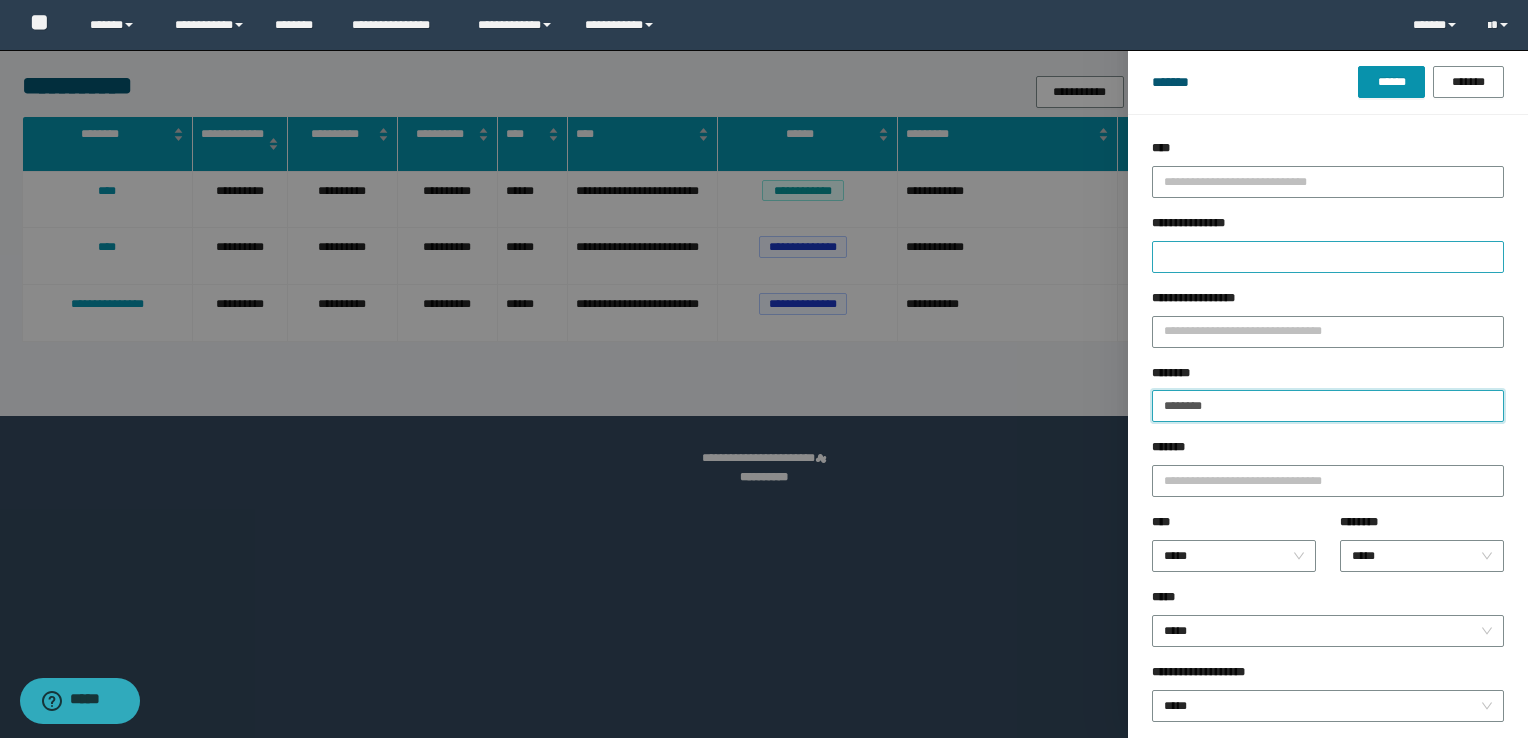 paste on "**********" 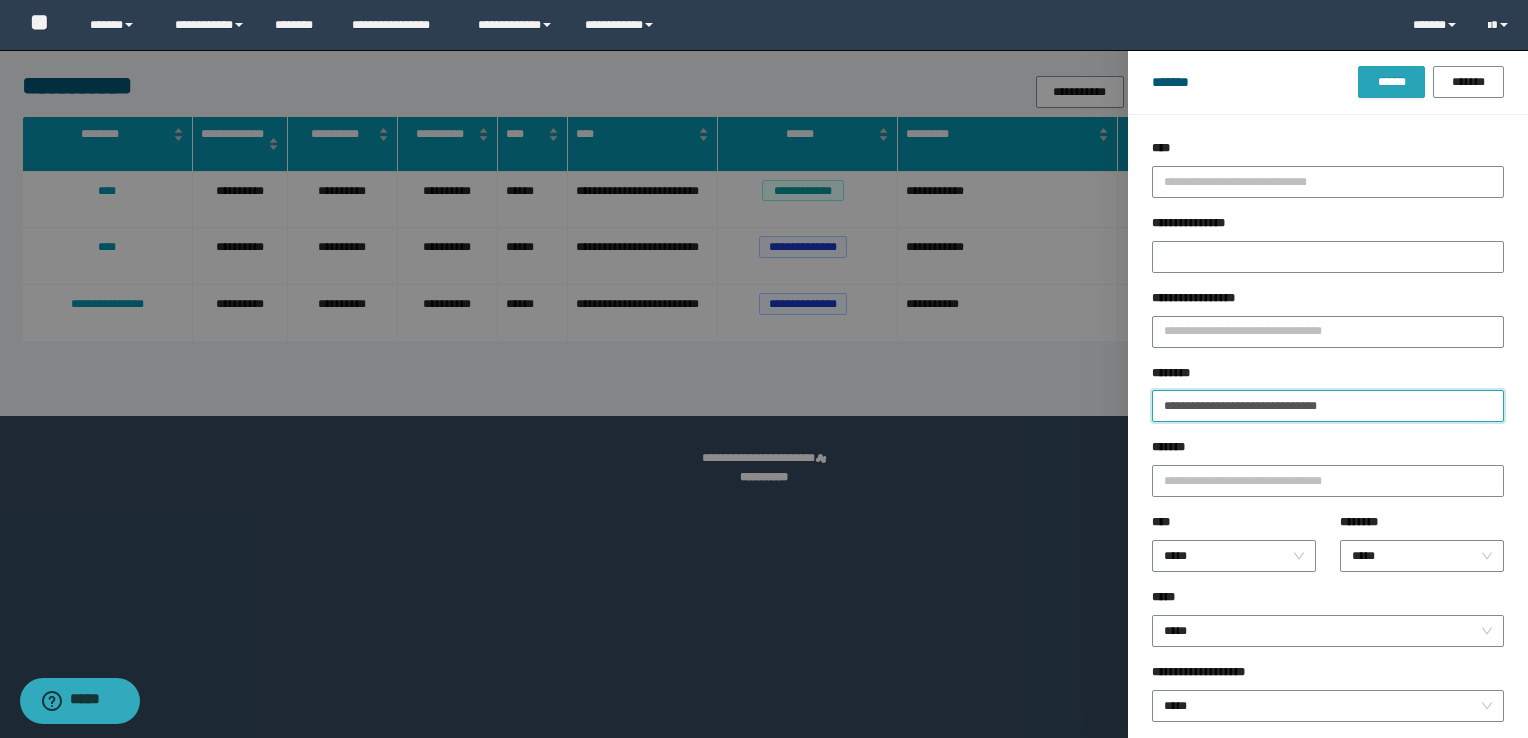 type on "**********" 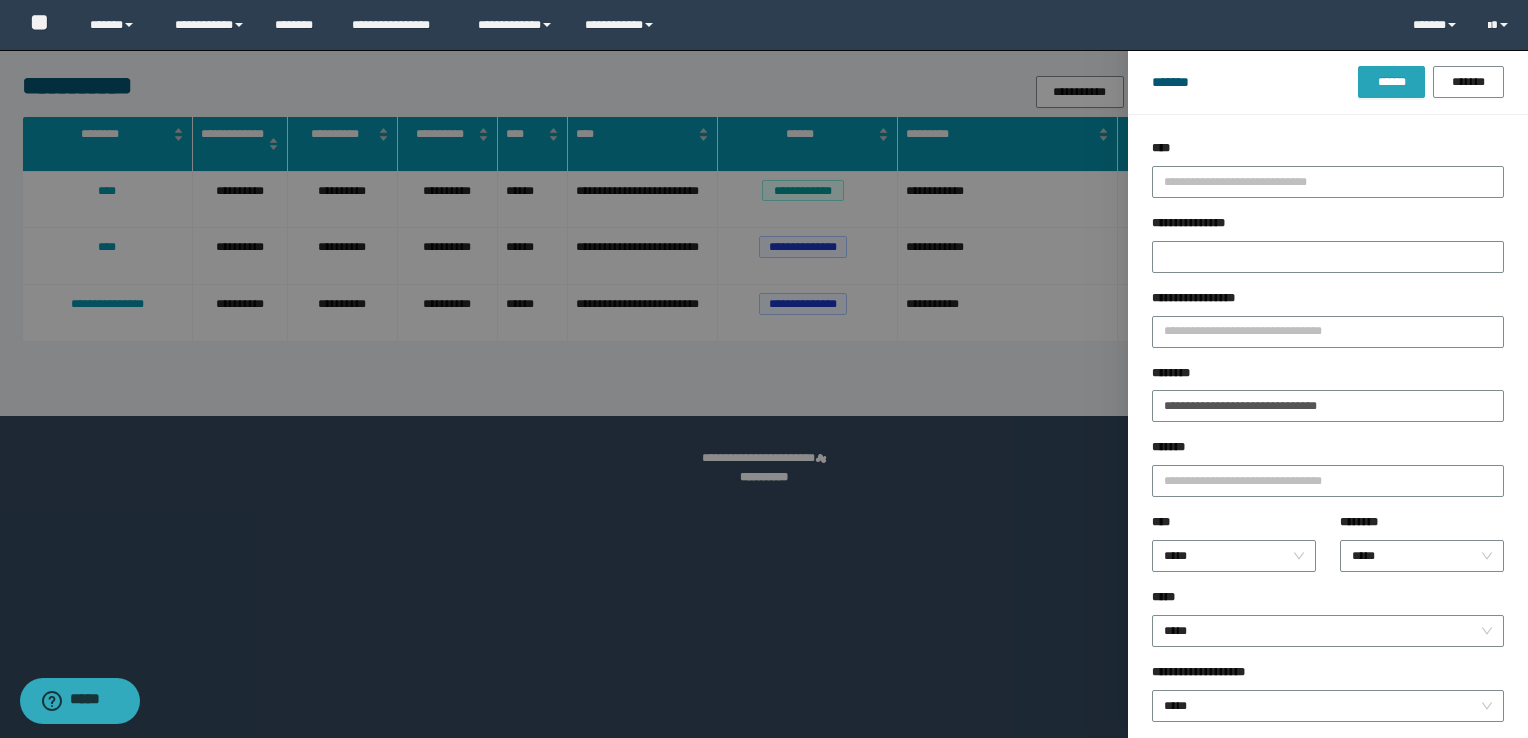 click on "******" at bounding box center [1391, 82] 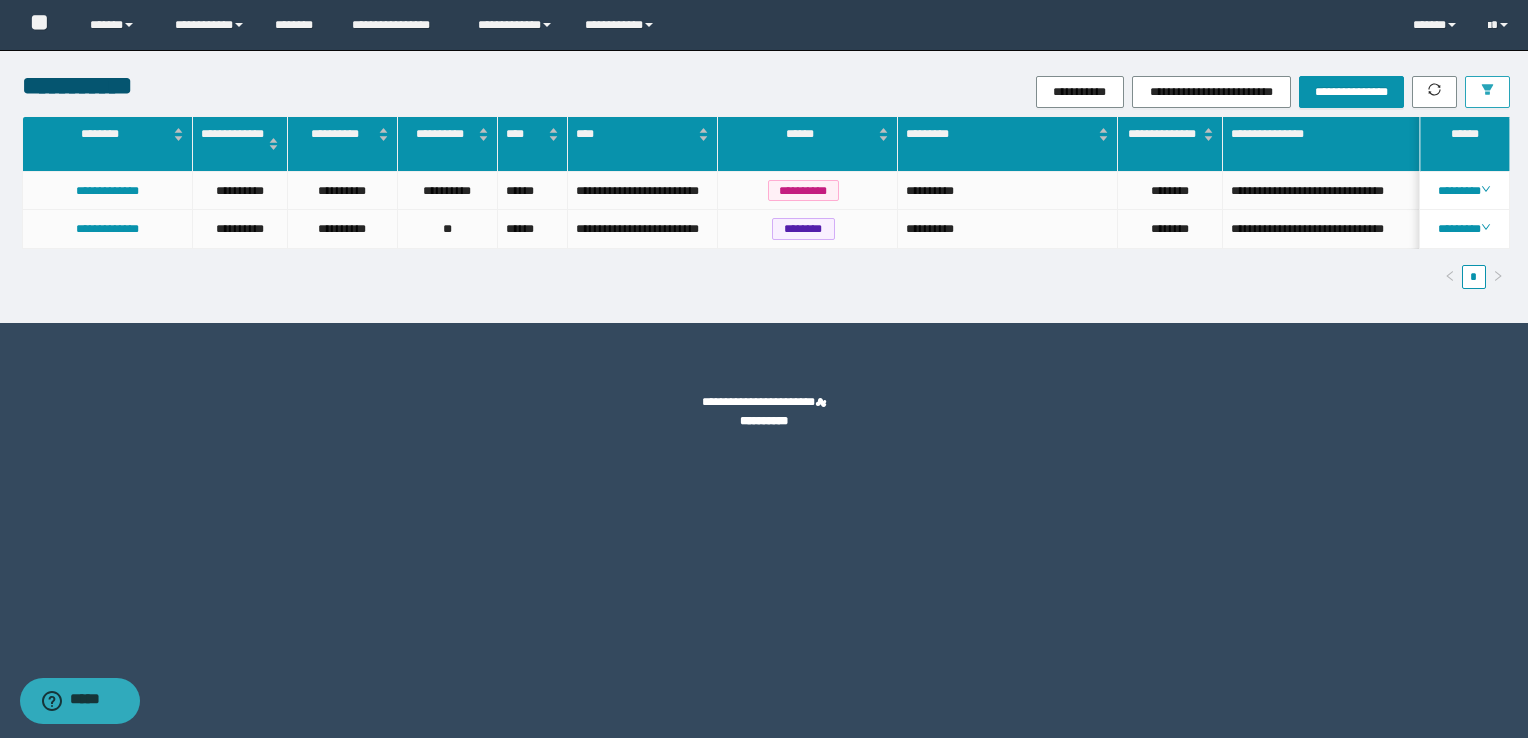 type 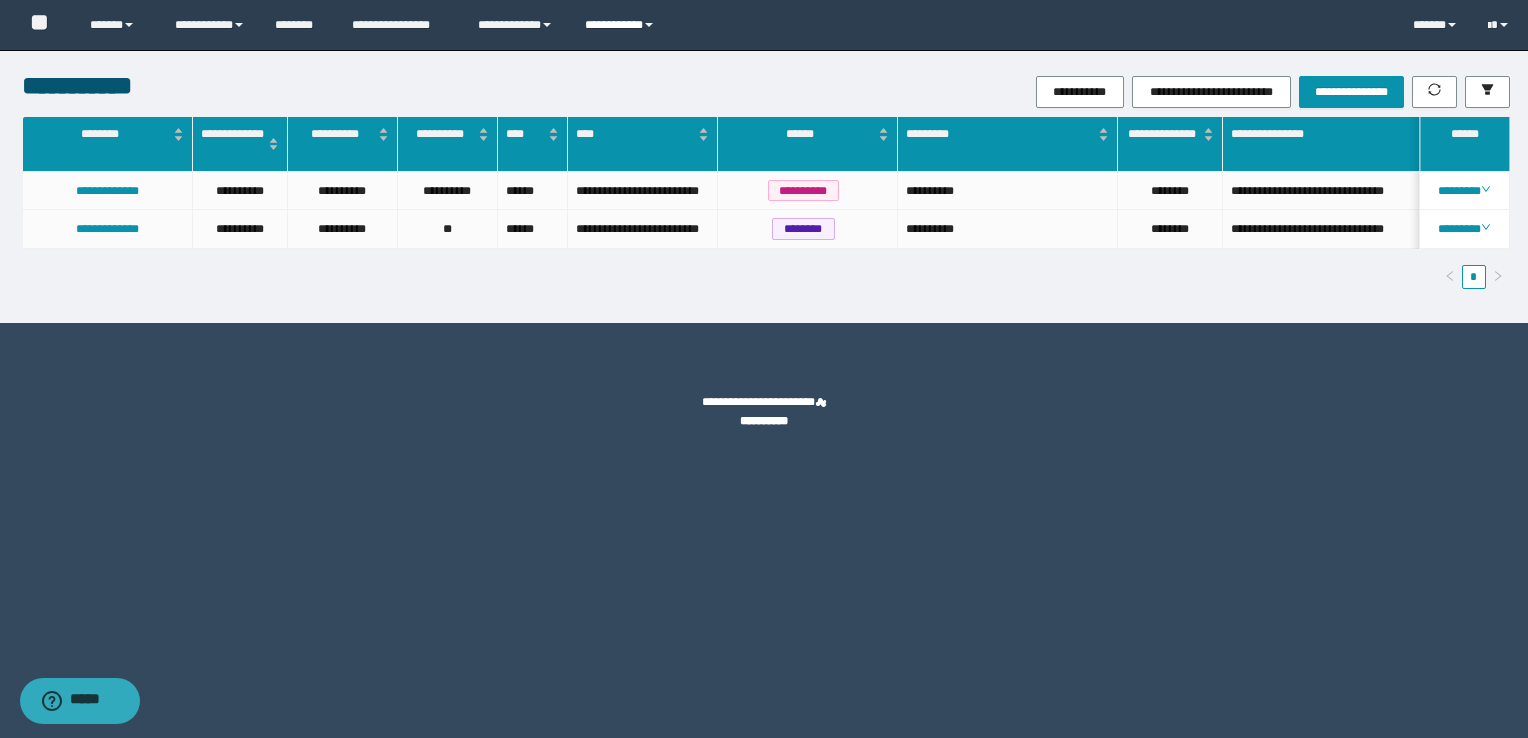 click on "**********" at bounding box center (622, 25) 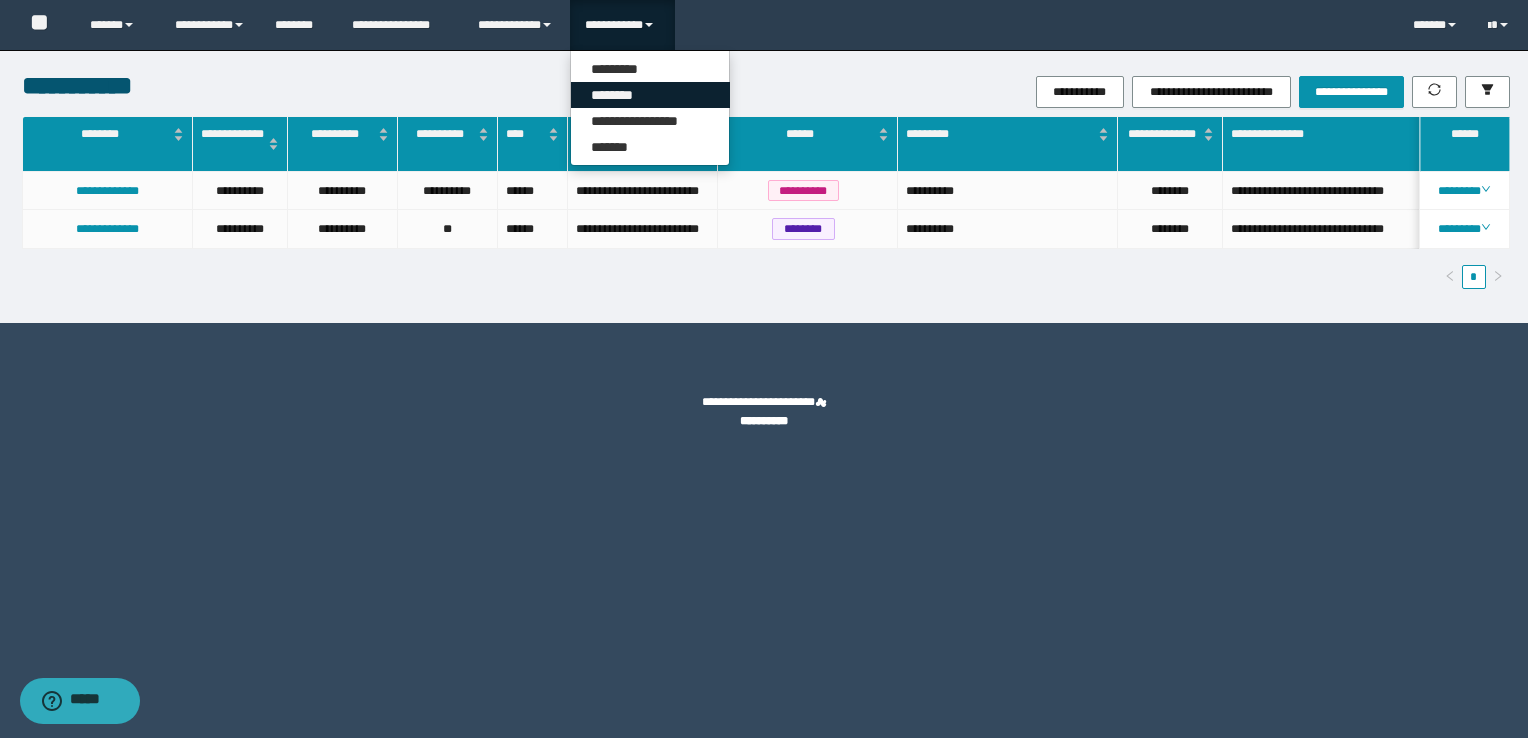 click on "********" at bounding box center (650, 95) 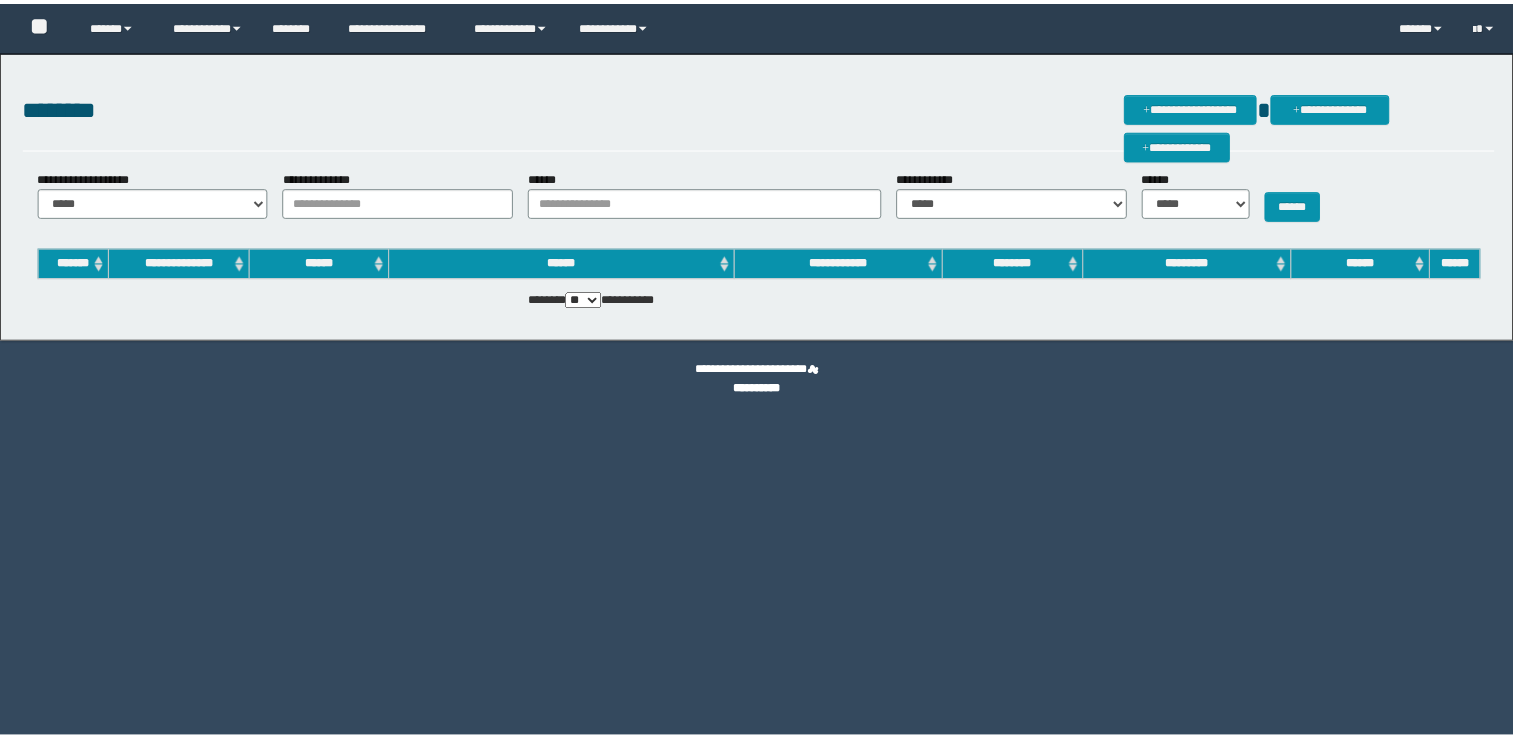 scroll, scrollTop: 0, scrollLeft: 0, axis: both 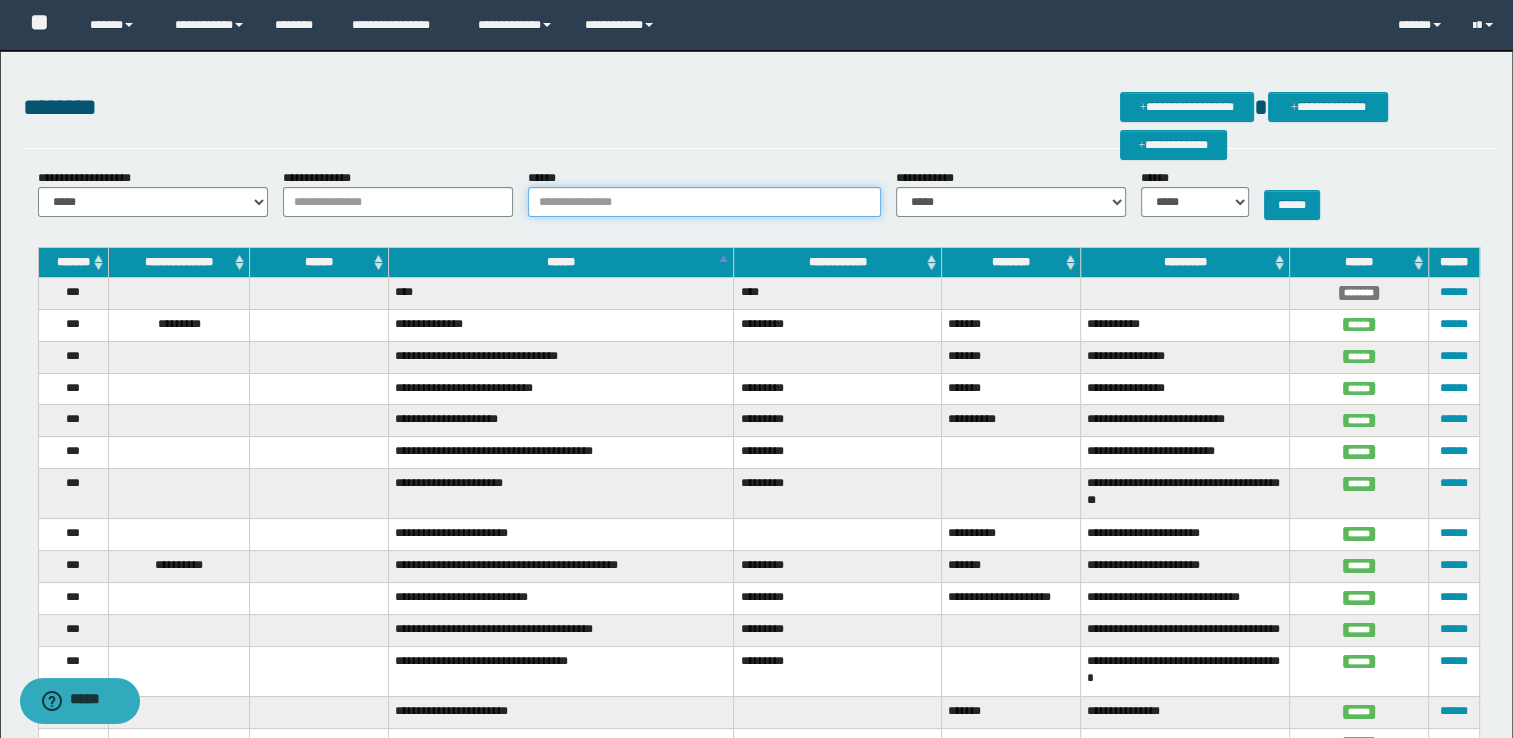 drag, startPoint x: 651, startPoint y: 198, endPoint x: 629, endPoint y: 167, distance: 38.013157 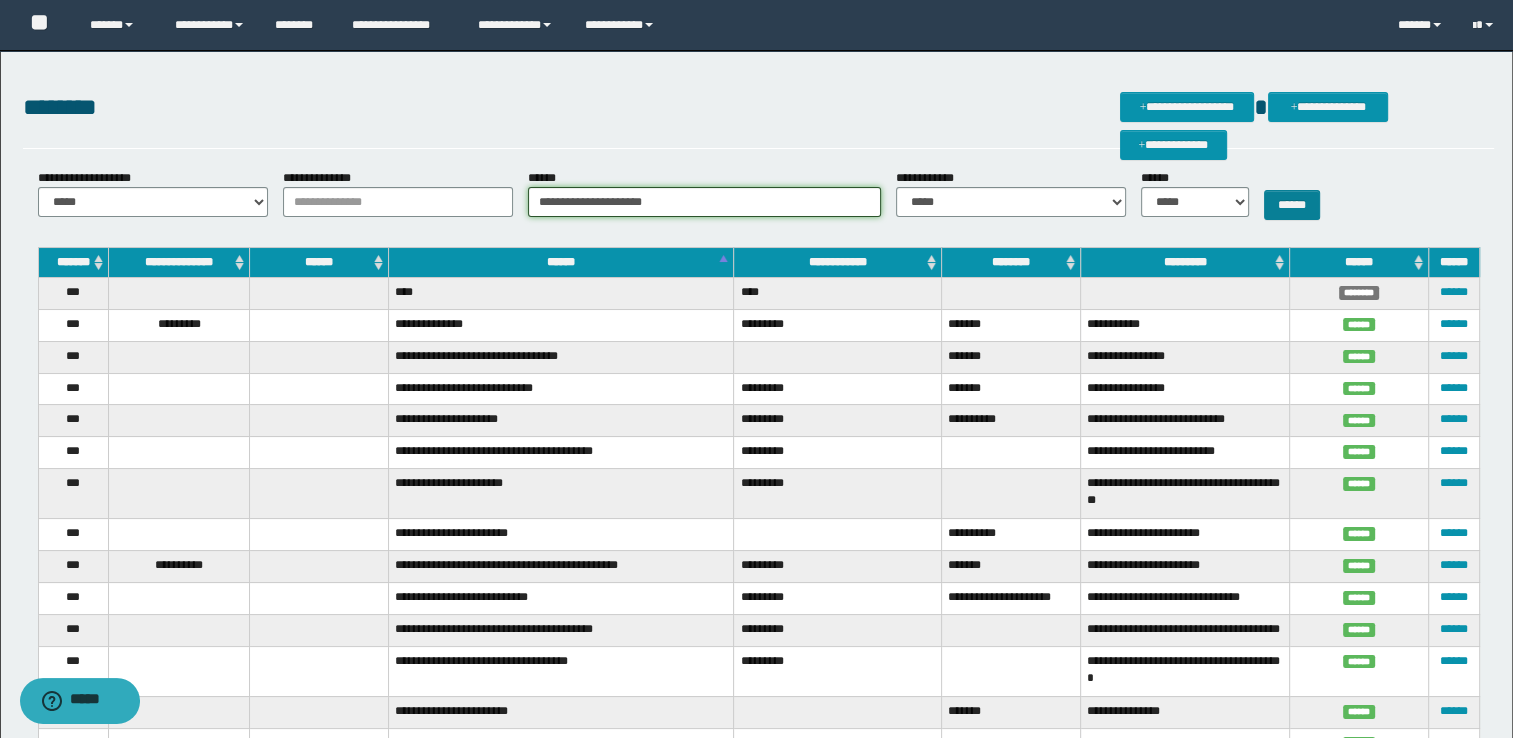 type on "**********" 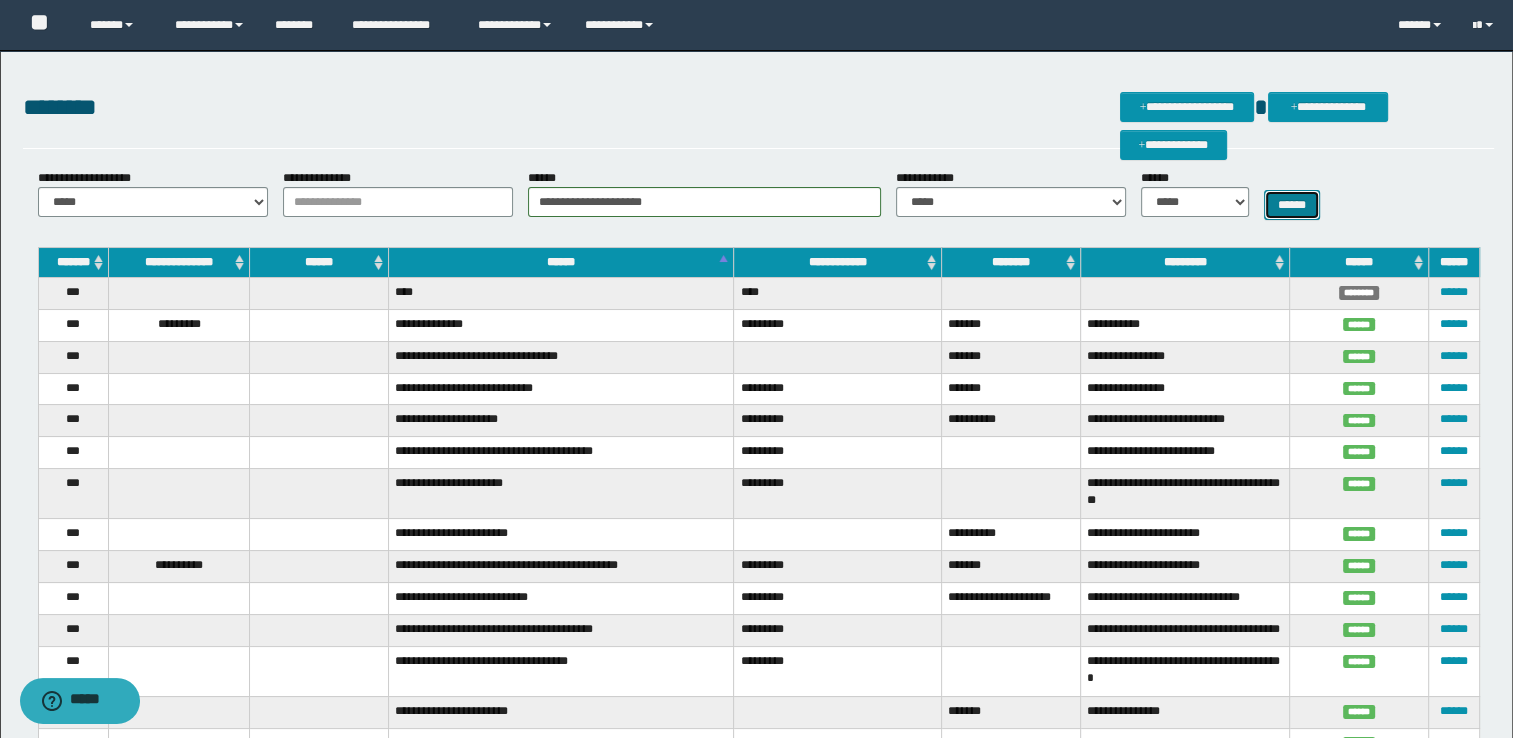 click on "******" at bounding box center (1292, 205) 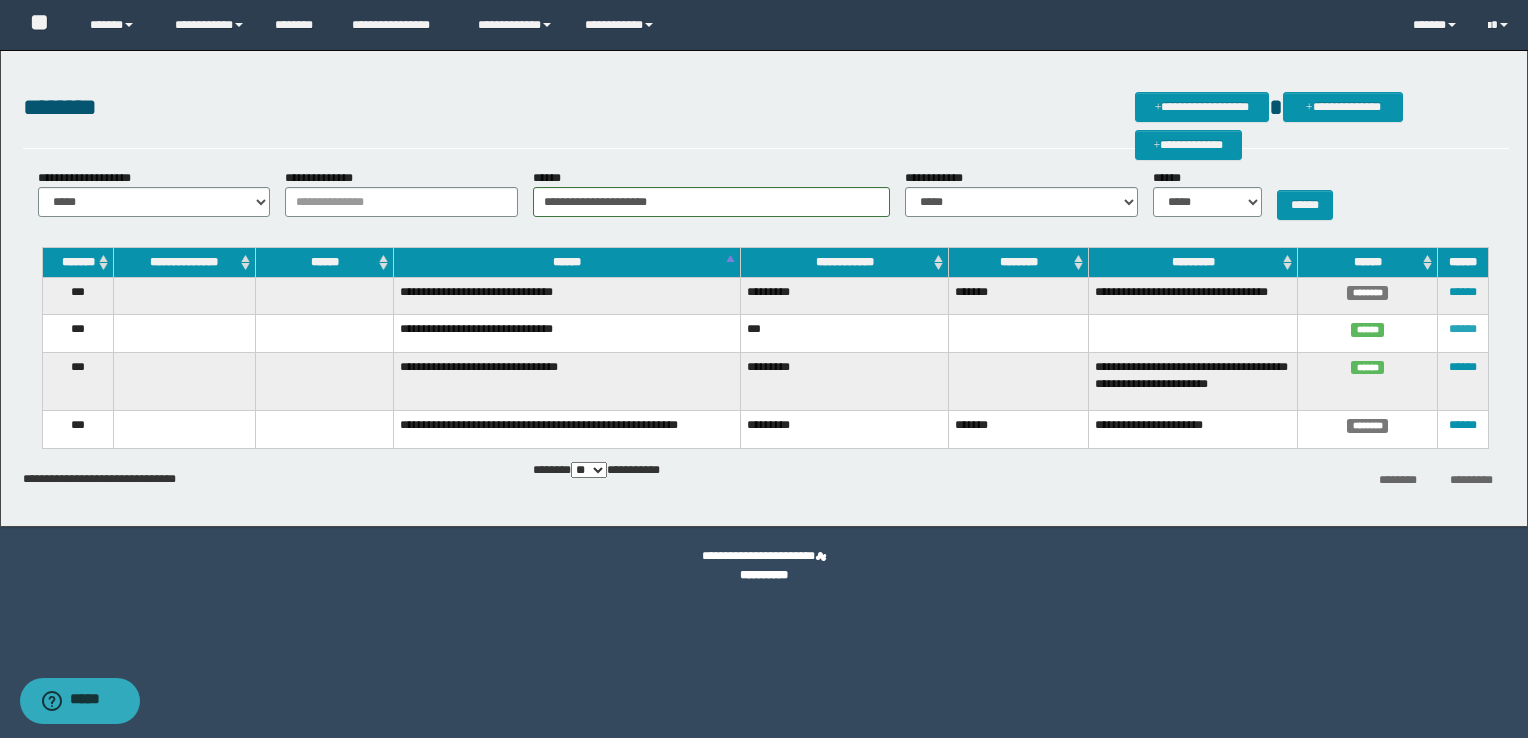 click on "******" at bounding box center (1463, 329) 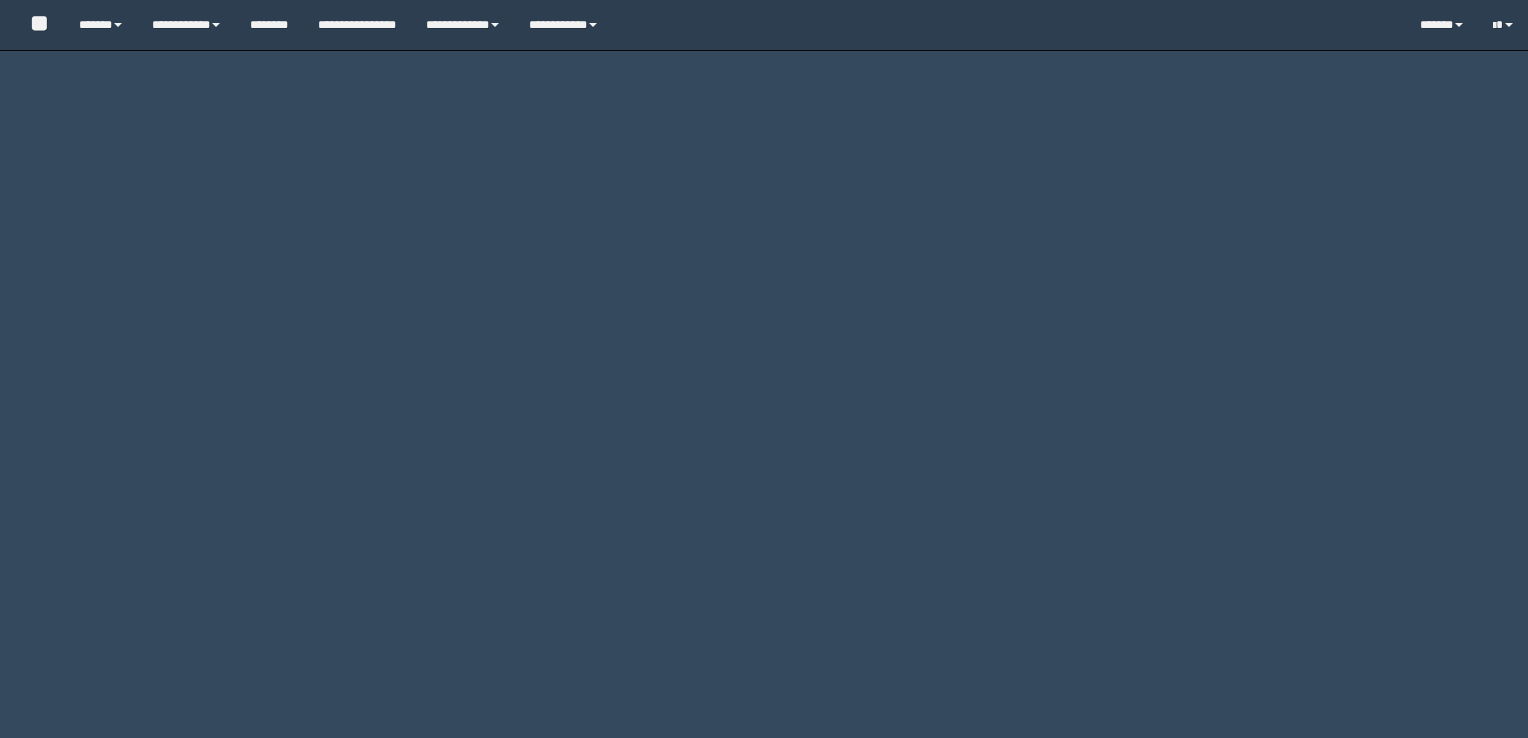 click on "**********" at bounding box center (764, 369) 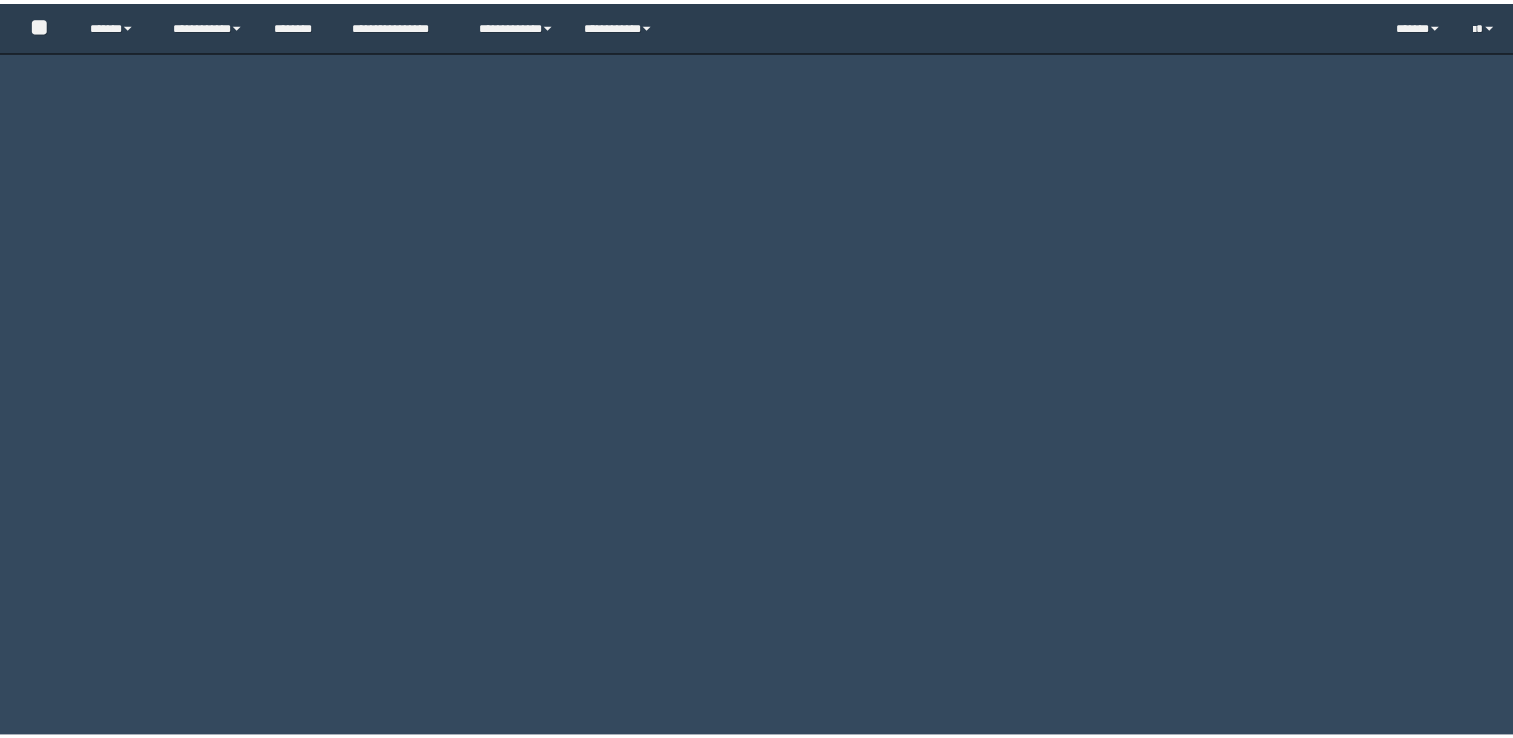 scroll, scrollTop: 0, scrollLeft: 0, axis: both 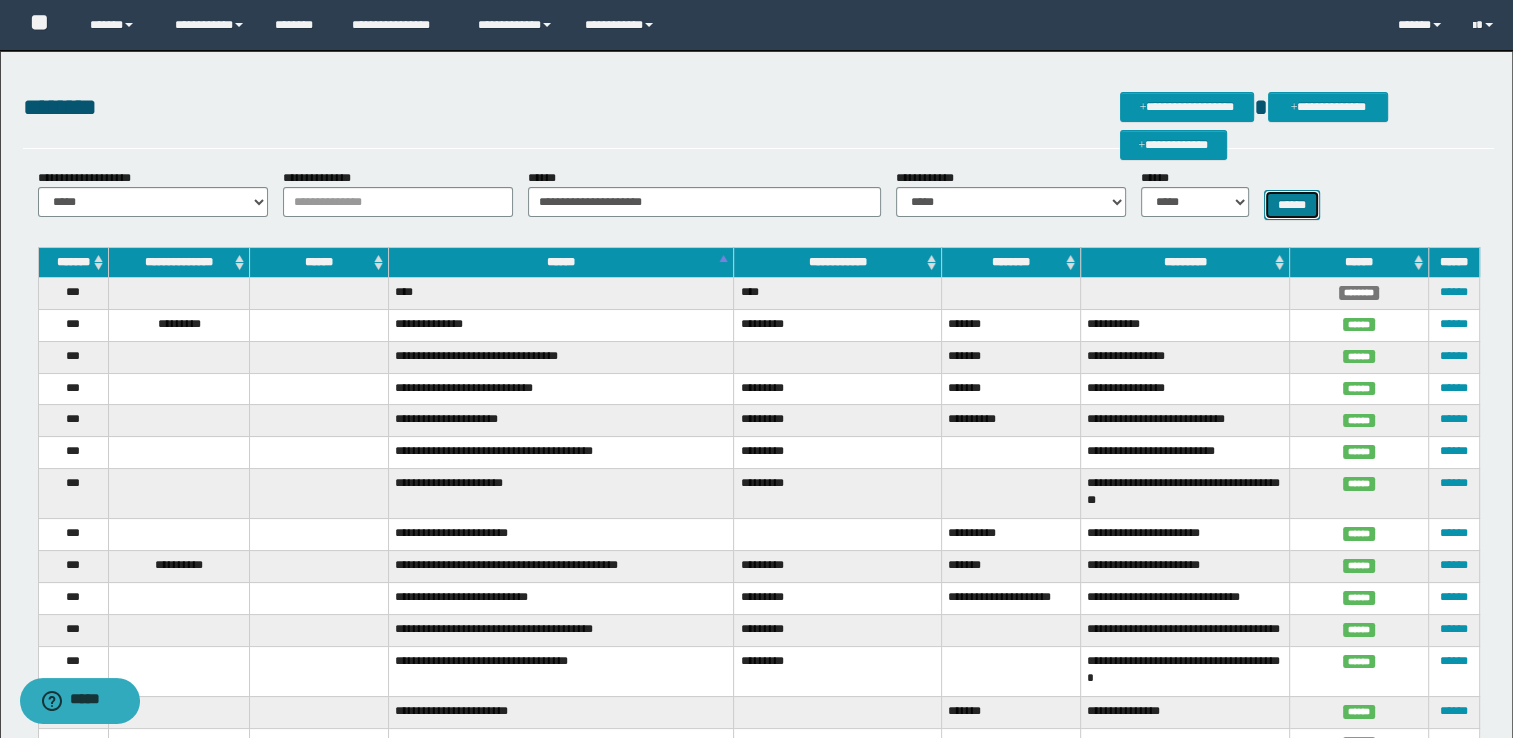 click on "******" at bounding box center (1292, 205) 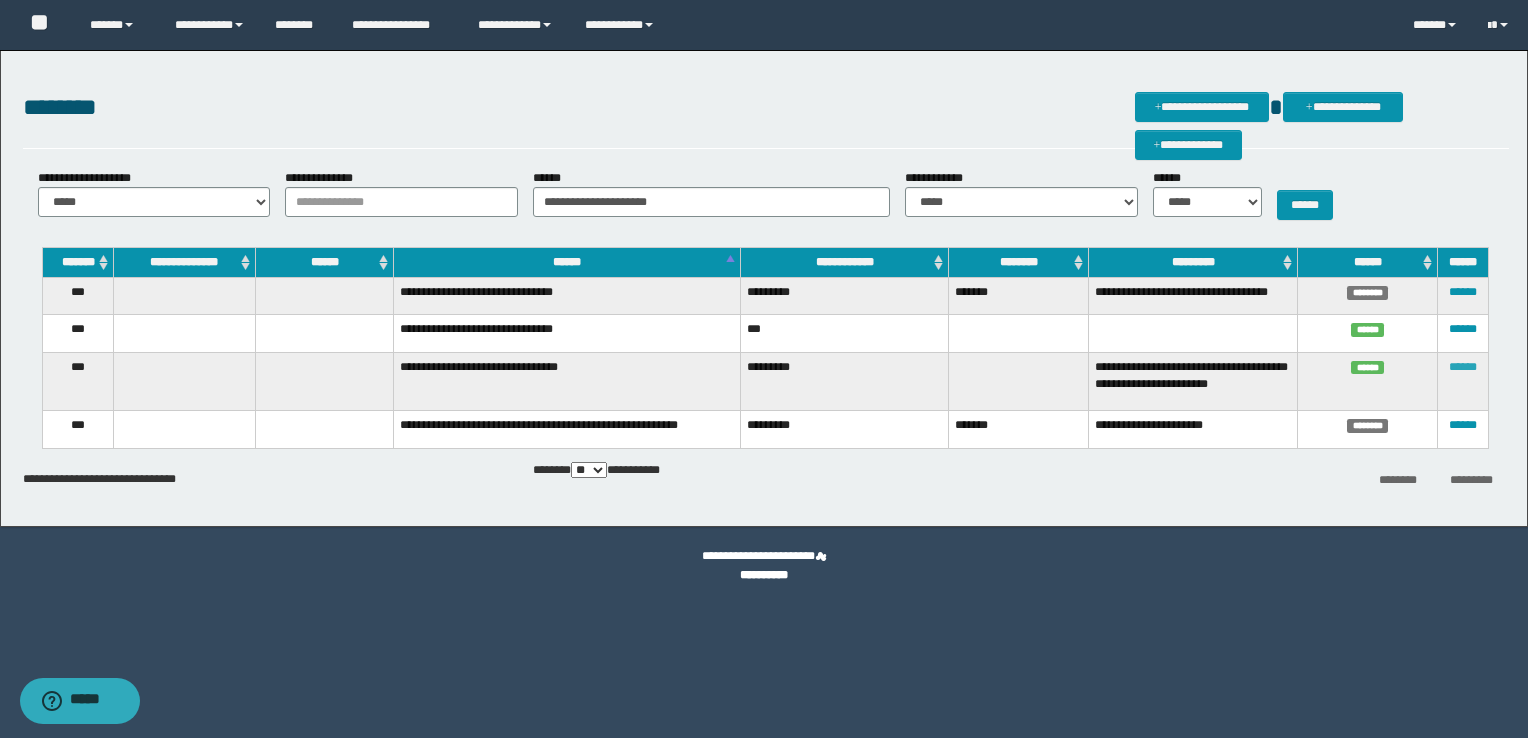 click on "******" at bounding box center [1463, 367] 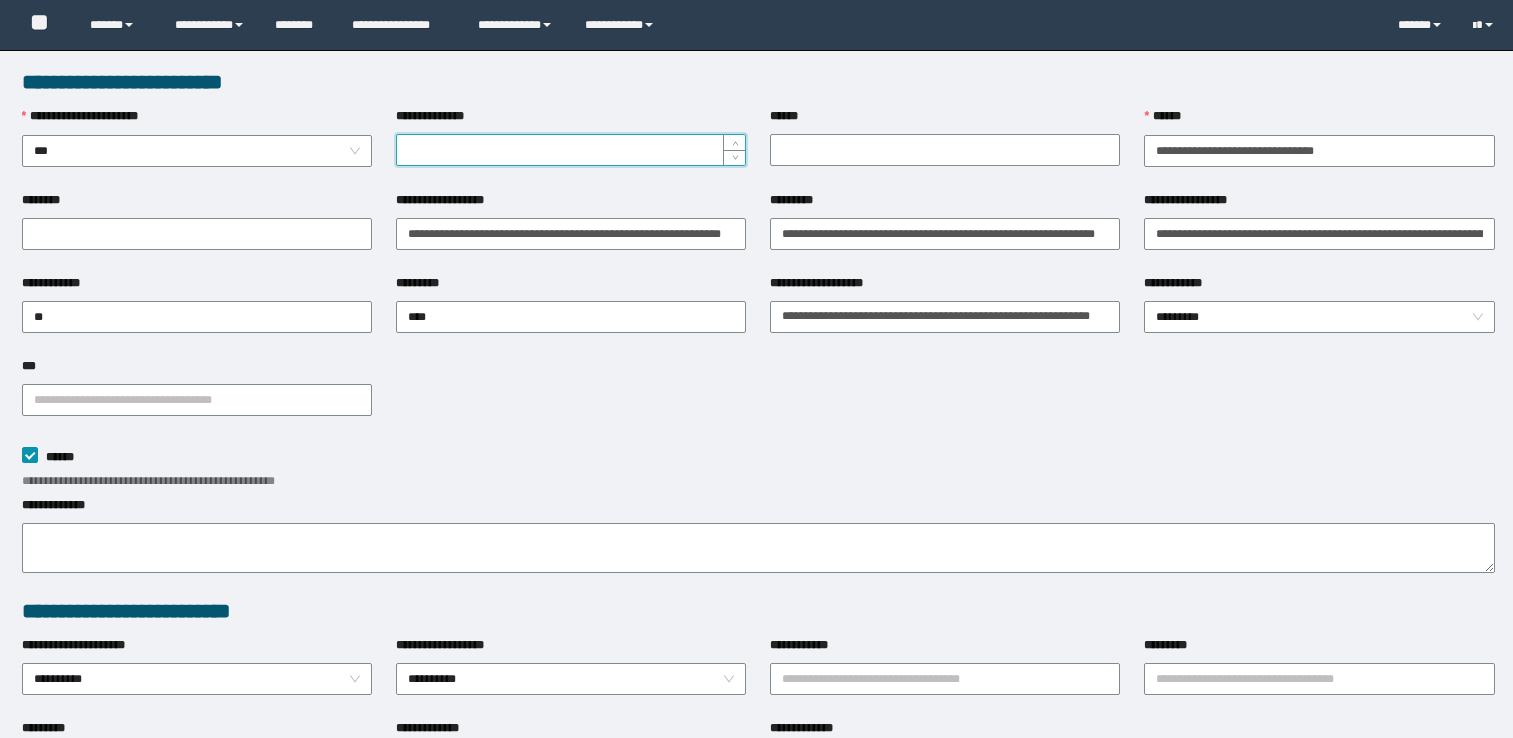 scroll, scrollTop: 0, scrollLeft: 0, axis: both 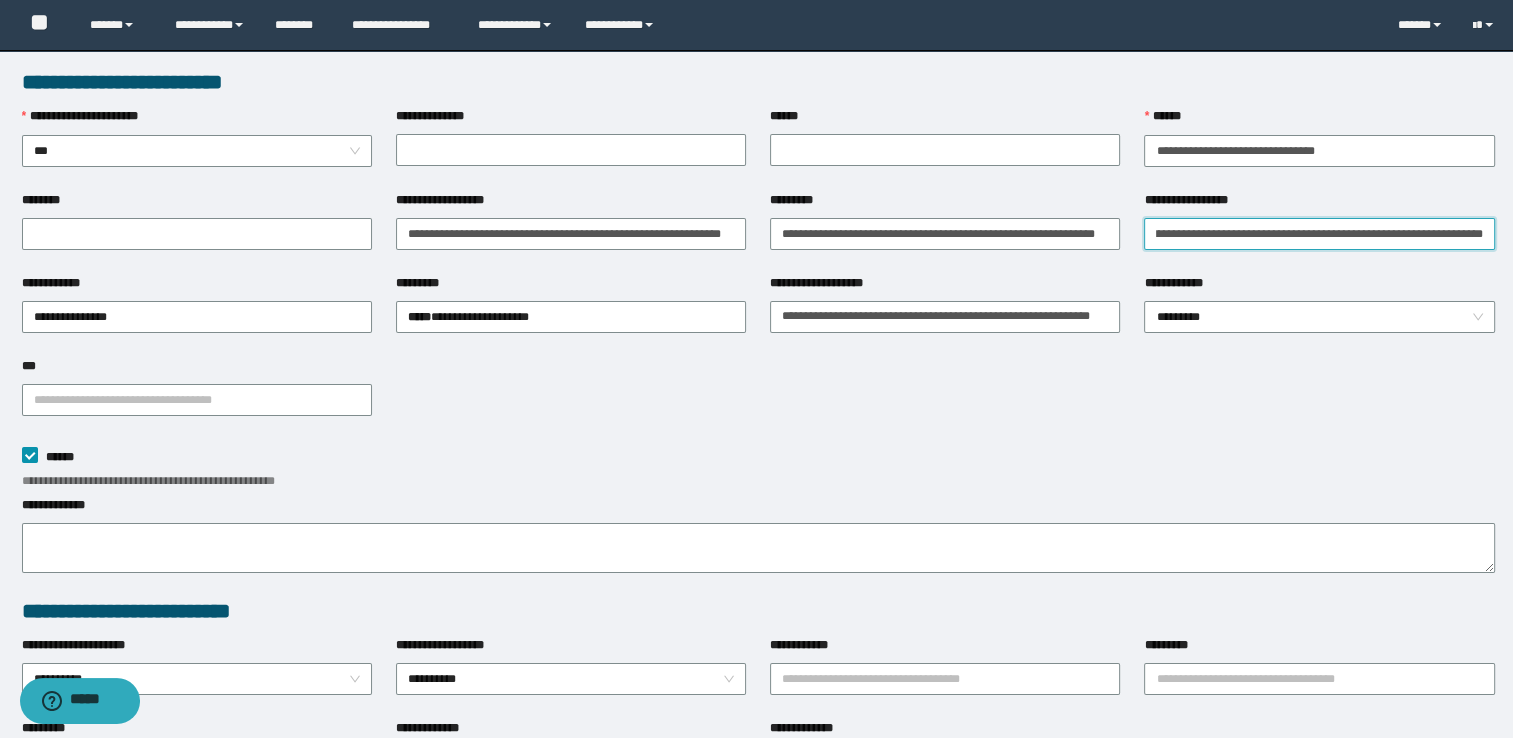 drag, startPoint x: 1156, startPoint y: 235, endPoint x: 1531, endPoint y: 219, distance: 375.3412 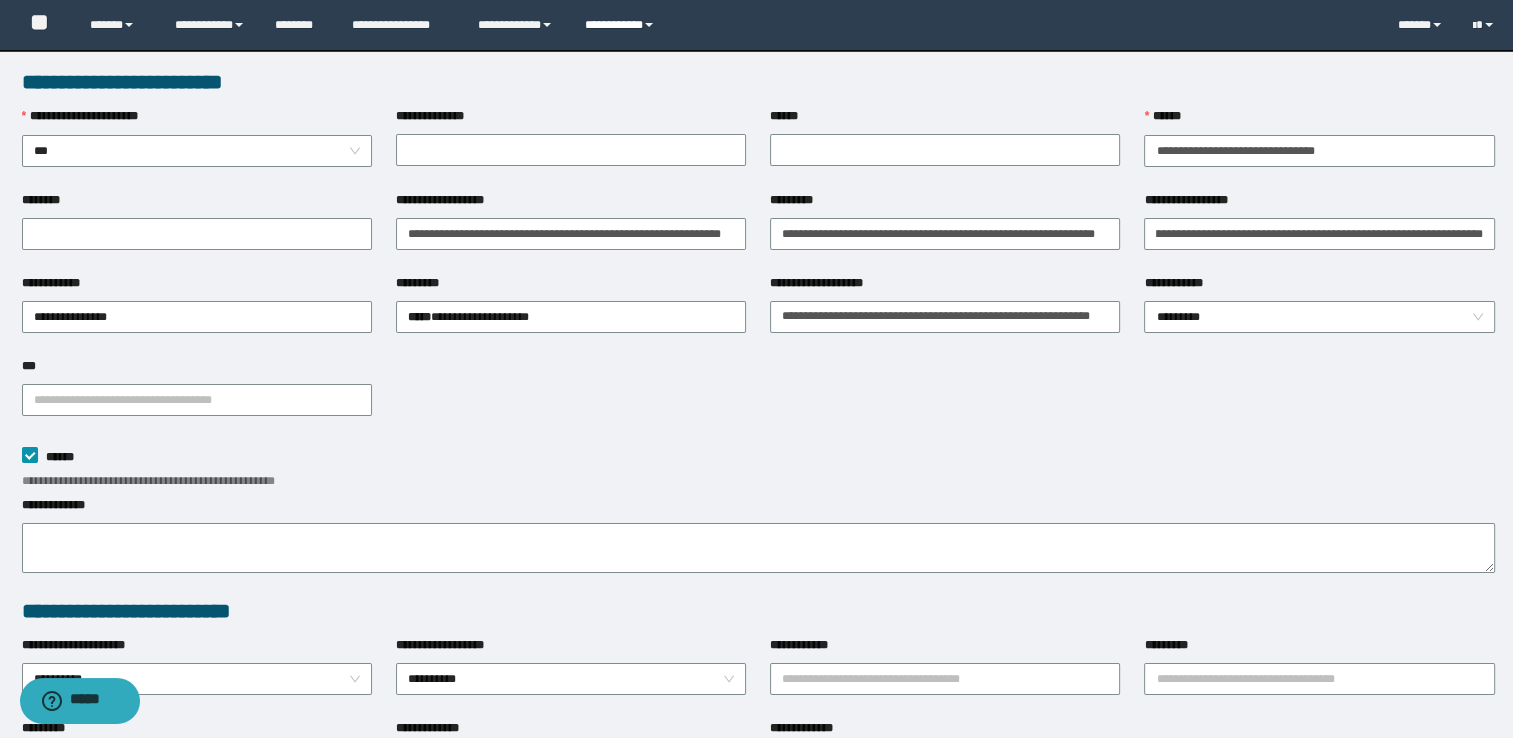 scroll, scrollTop: 0, scrollLeft: 0, axis: both 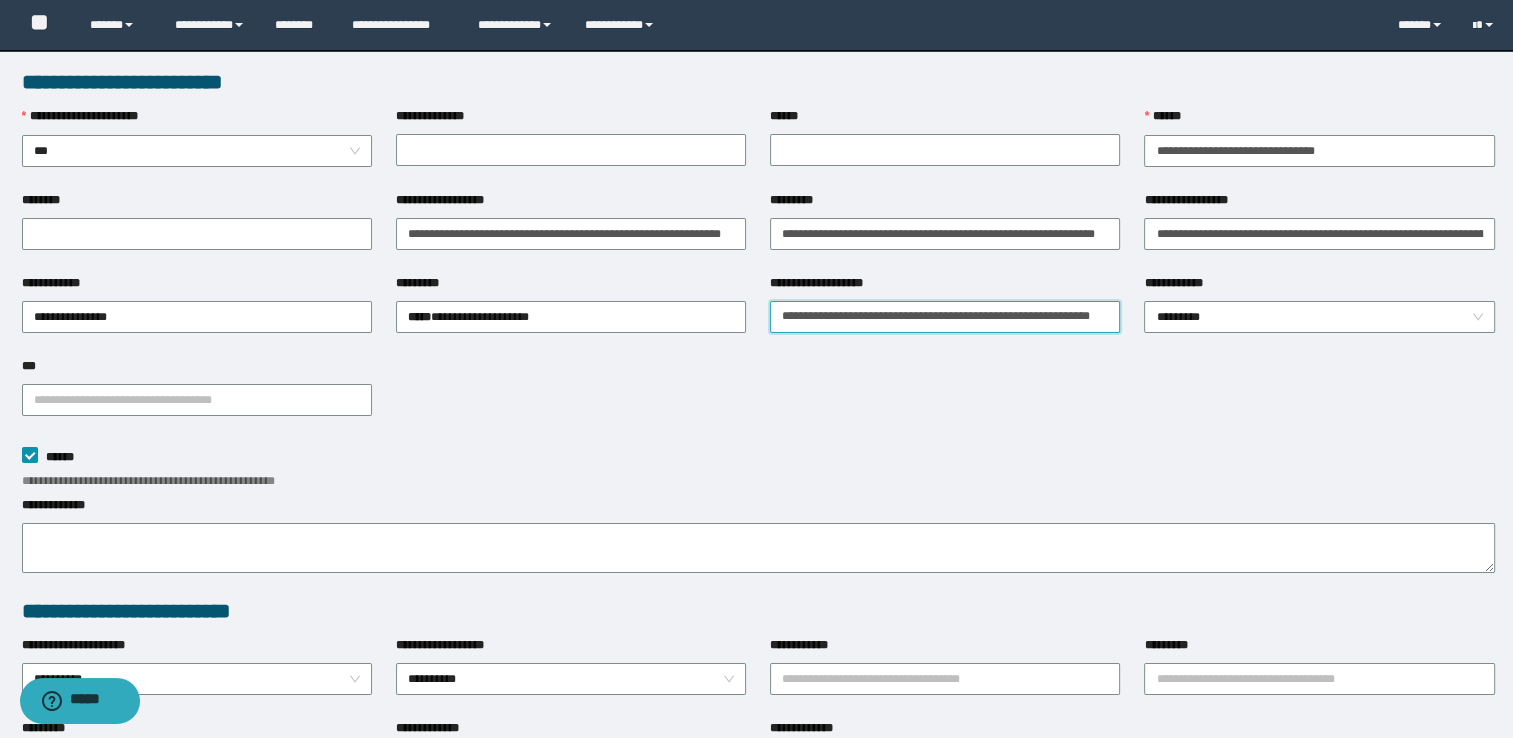 drag, startPoint x: 779, startPoint y: 314, endPoint x: 1124, endPoint y: 314, distance: 345 